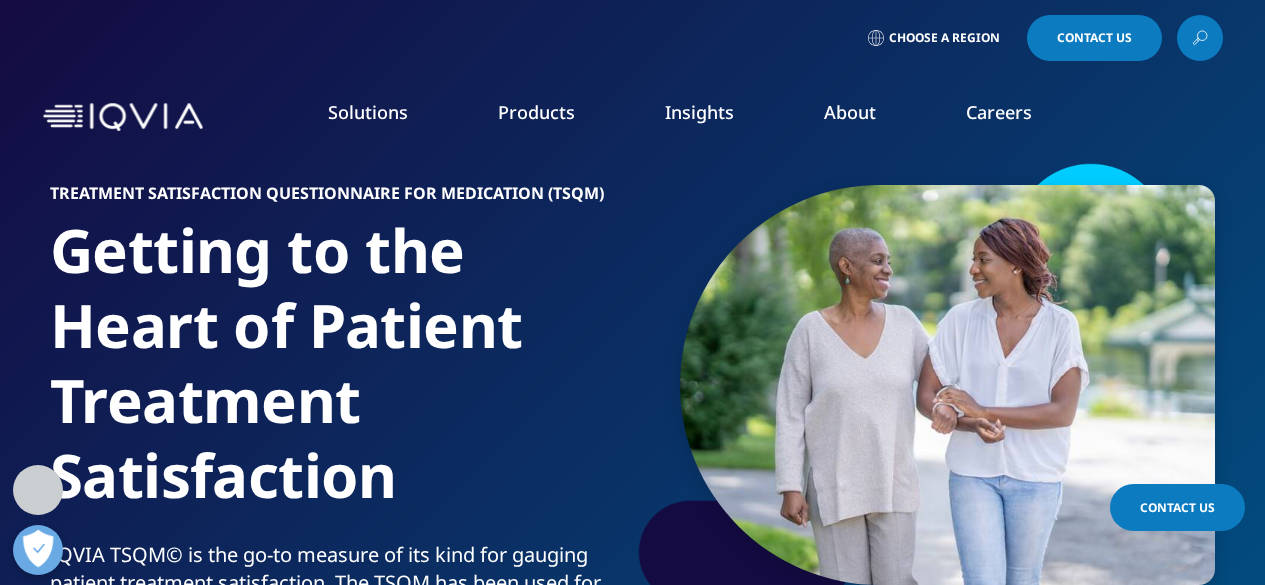 scroll, scrollTop: 800, scrollLeft: 0, axis: vertical 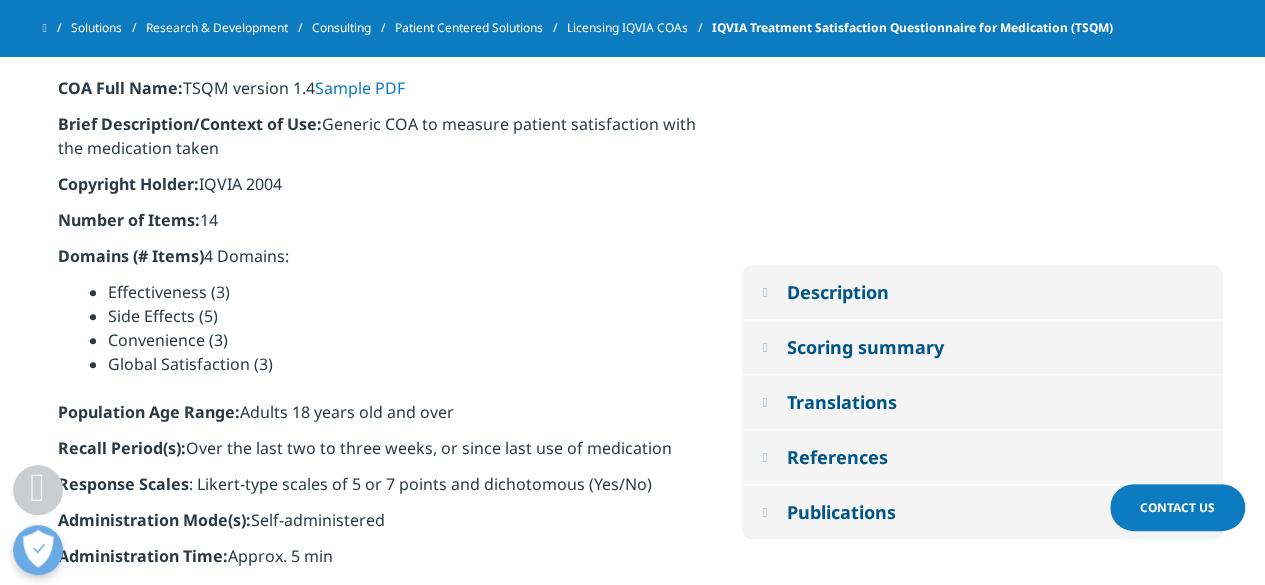 click on "Translations" at bounding box center (841, 402) 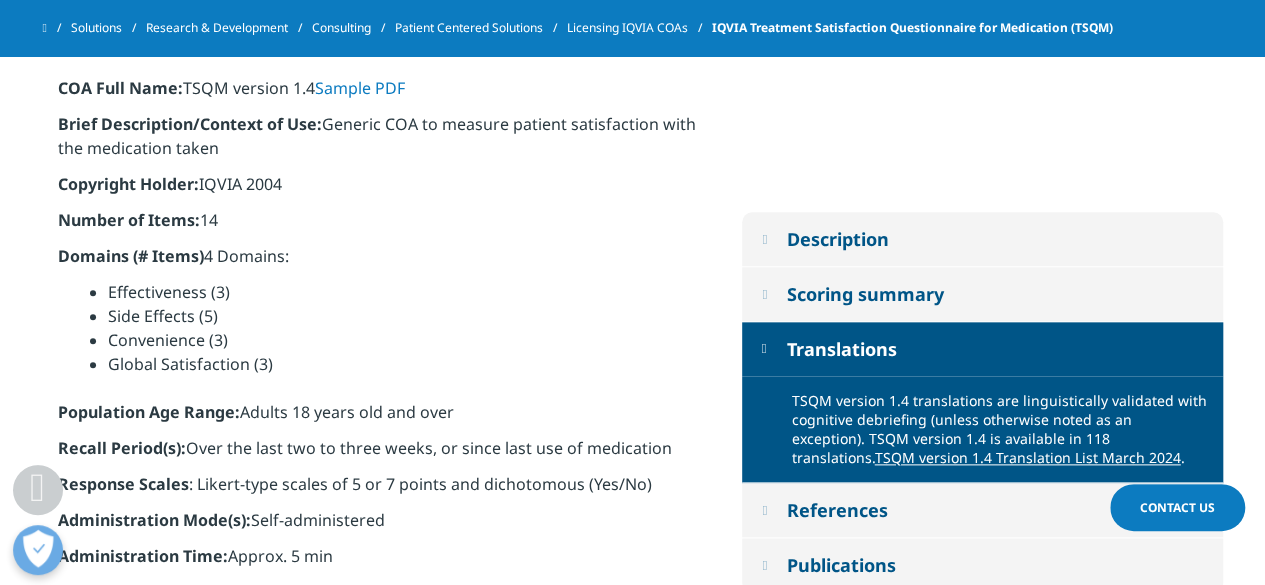 scroll, scrollTop: 1100, scrollLeft: 0, axis: vertical 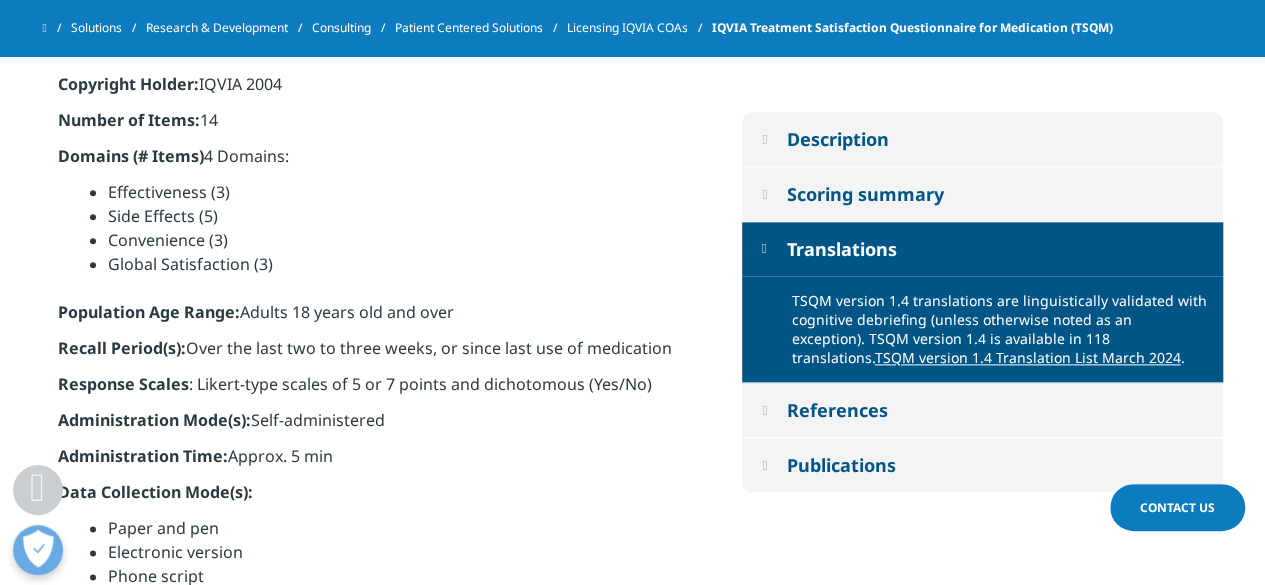 click on "TSQM version 1.4 Translation List March 2024" at bounding box center [1028, 357] 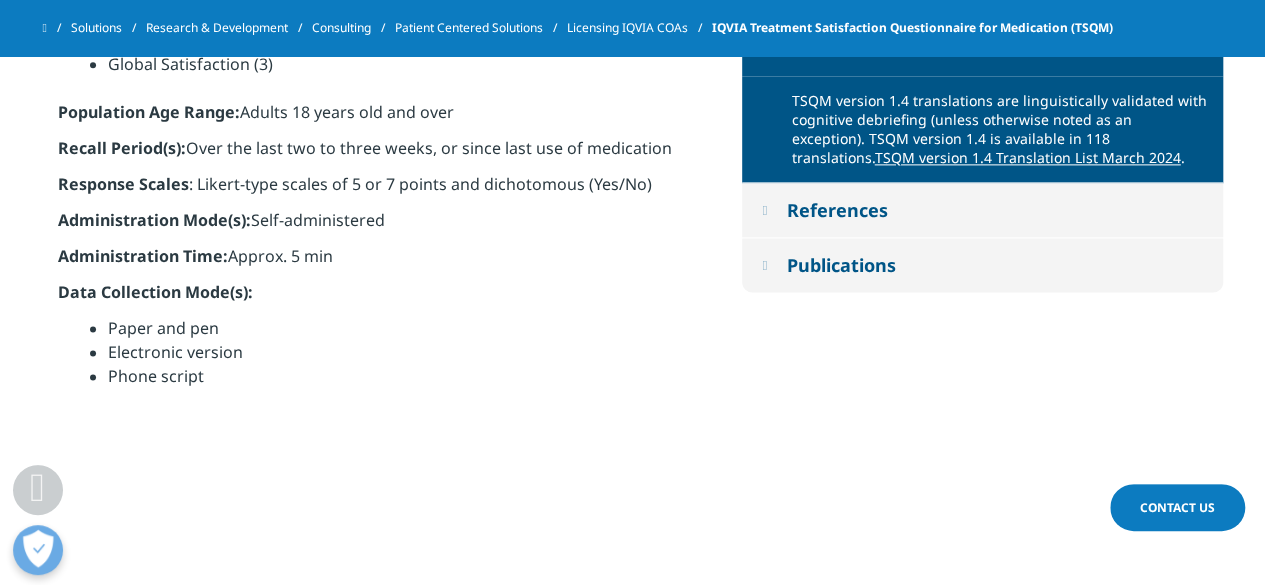 scroll, scrollTop: 1000, scrollLeft: 0, axis: vertical 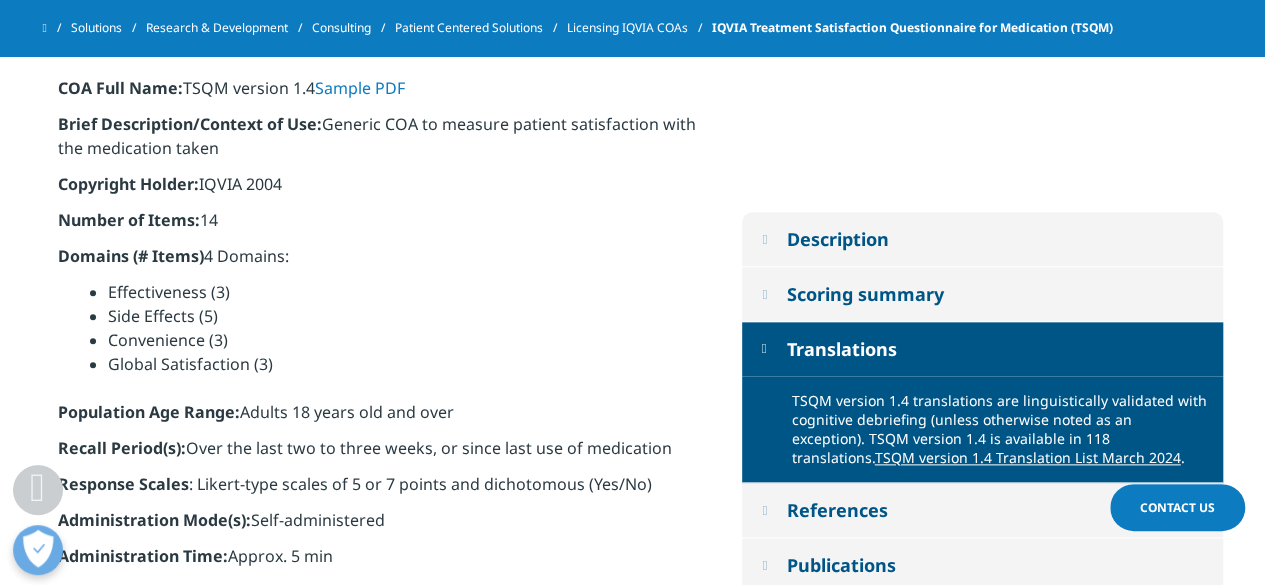 click on "Description" at bounding box center (837, 239) 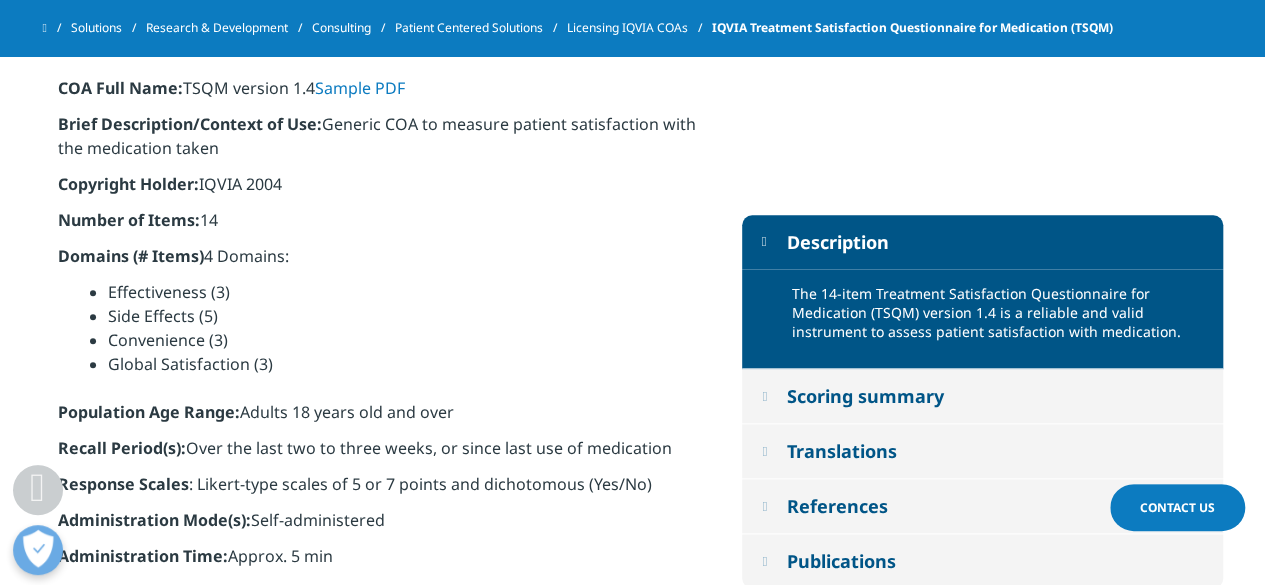 click on "Scoring summary" at bounding box center (864, 396) 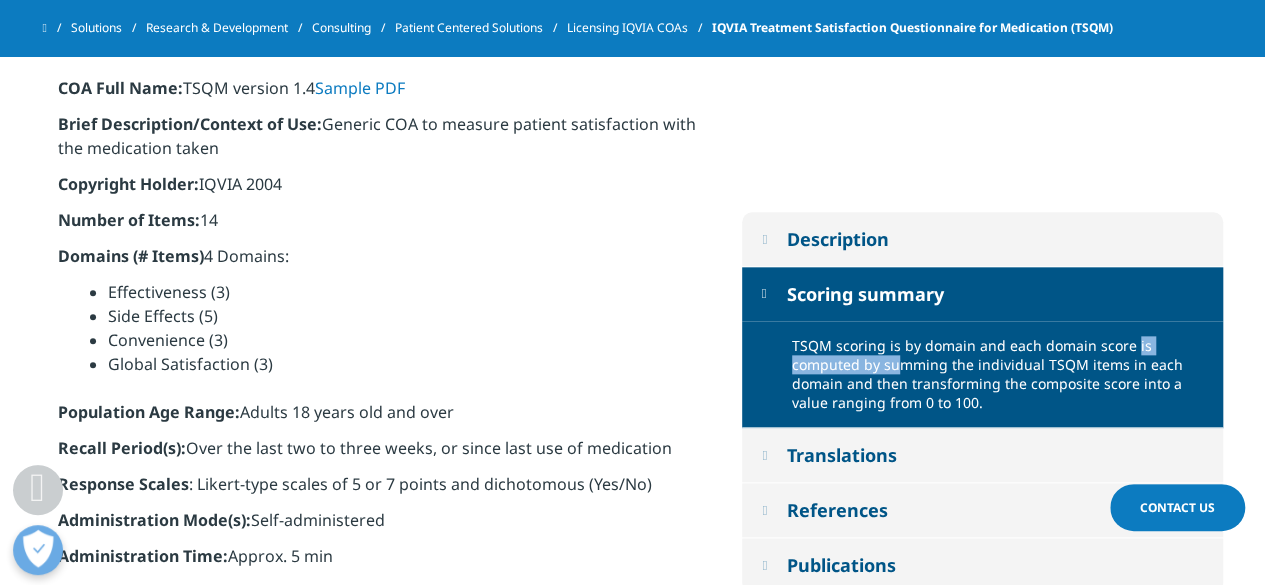 drag, startPoint x: 872, startPoint y: 348, endPoint x: 986, endPoint y: 347, distance: 114.00439 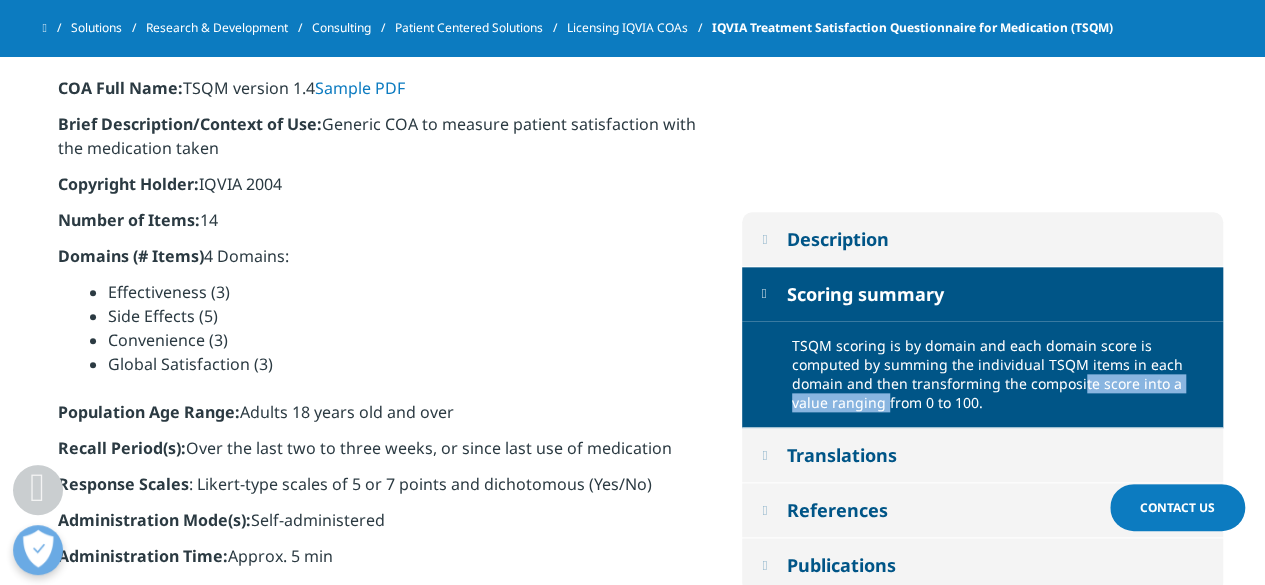 drag, startPoint x: 822, startPoint y: 377, endPoint x: 1023, endPoint y: 375, distance: 201.00995 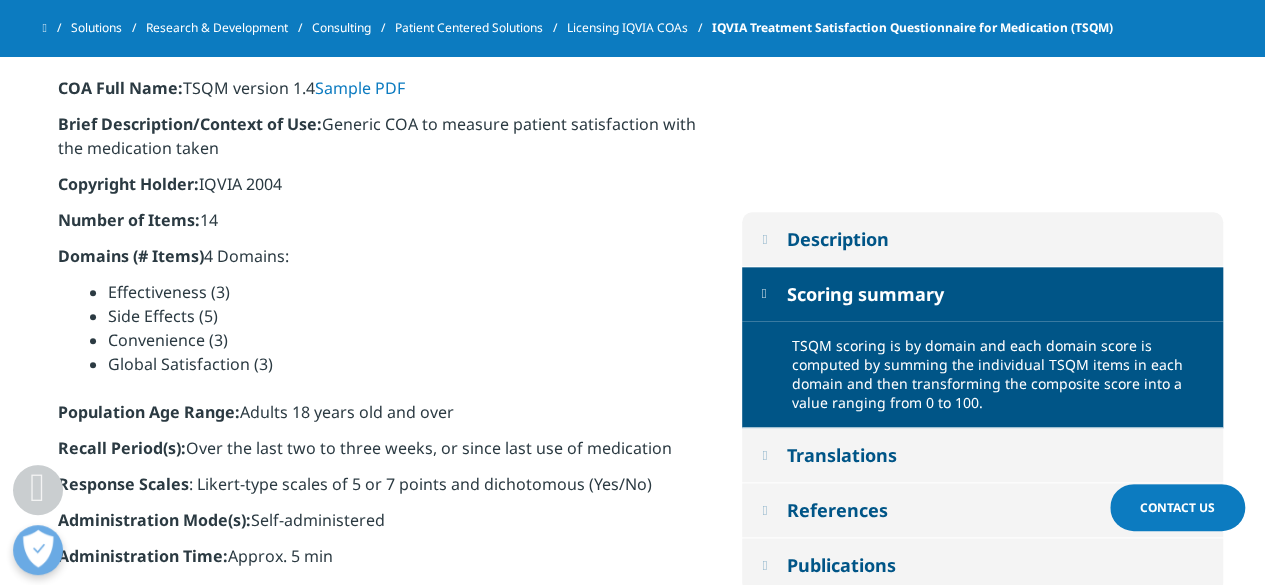 click on "TSQM scoring is by domain and each domain score is computed by summing the individual TSQM items in each domain and then transforming the composite score into a value ranging from 0 to 100." at bounding box center (1000, 374) 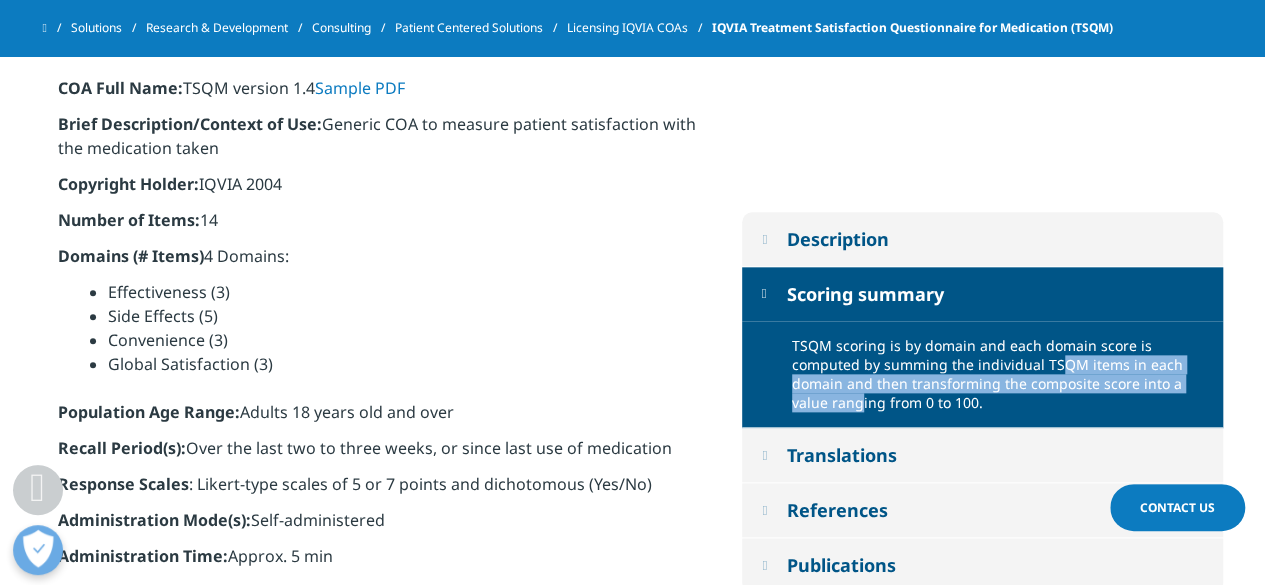 drag, startPoint x: 822, startPoint y: 363, endPoint x: 995, endPoint y: 373, distance: 173.28877 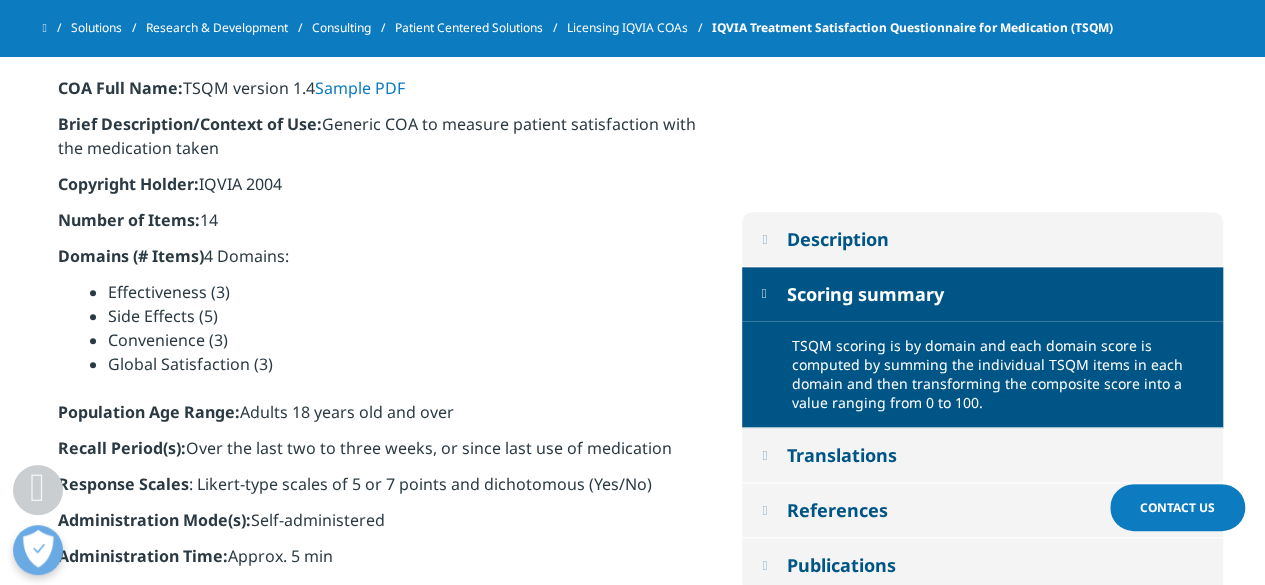 drag, startPoint x: 939, startPoint y: 384, endPoint x: 1188, endPoint y: 378, distance: 249.07228 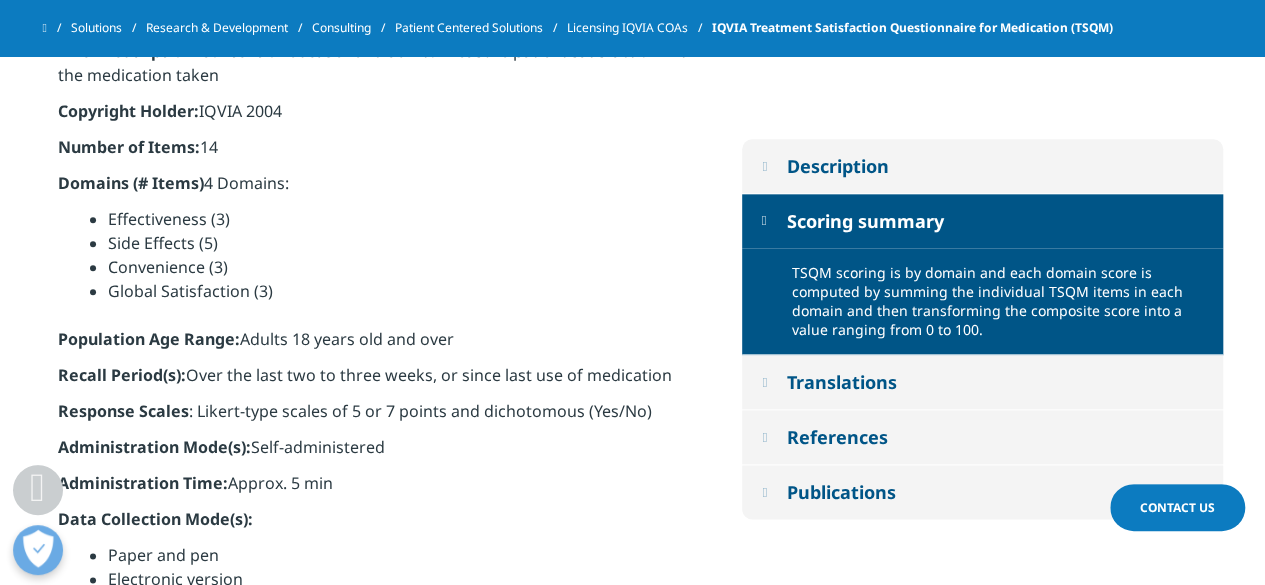 scroll, scrollTop: 1000, scrollLeft: 0, axis: vertical 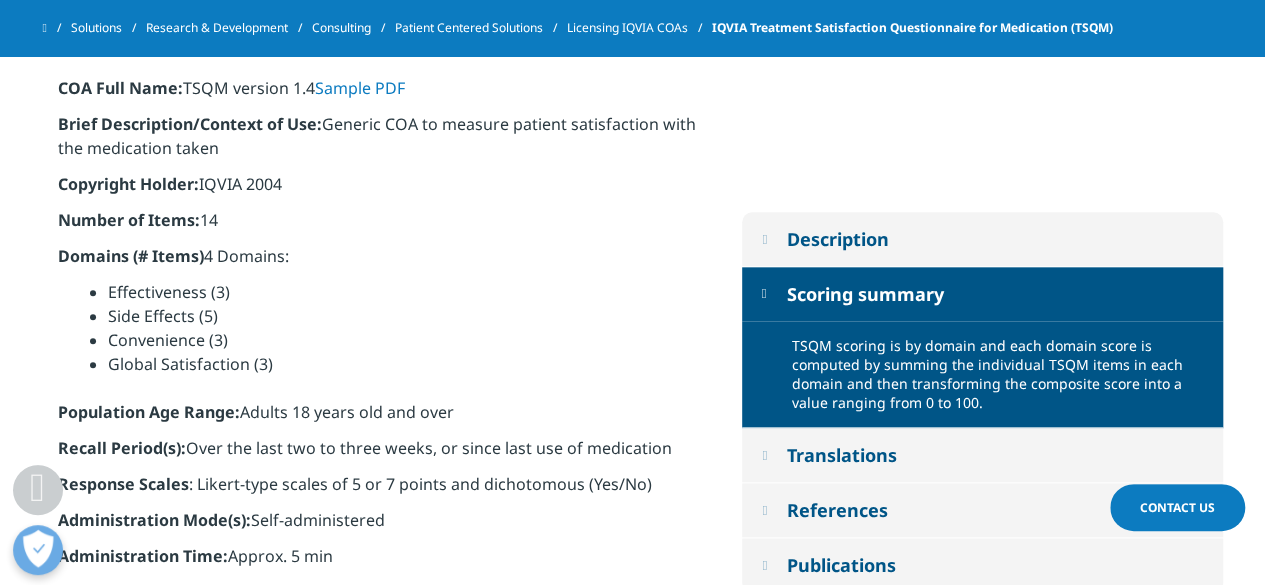 click on "Description" at bounding box center [837, 239] 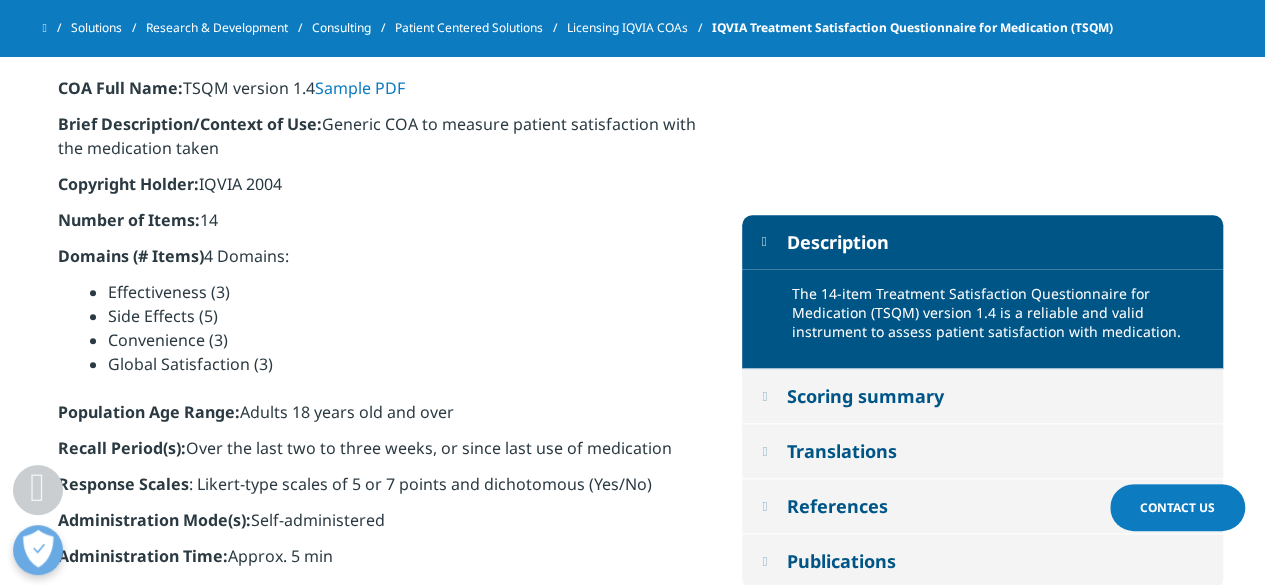 click on "Side Effects (5)" at bounding box center [402, 316] 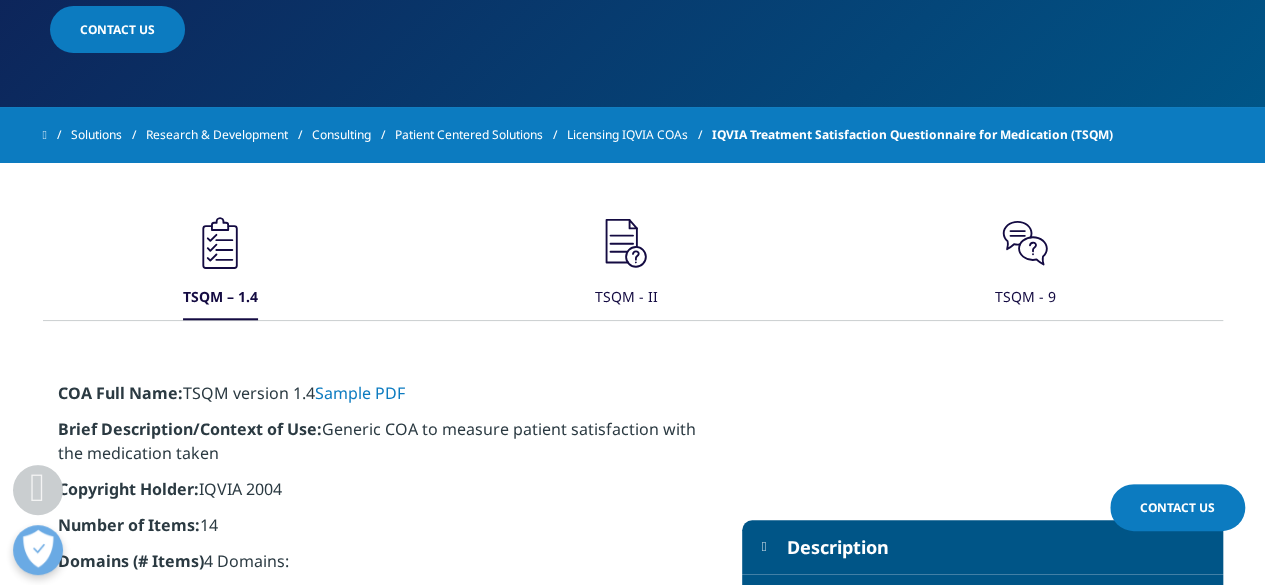 scroll, scrollTop: 700, scrollLeft: 0, axis: vertical 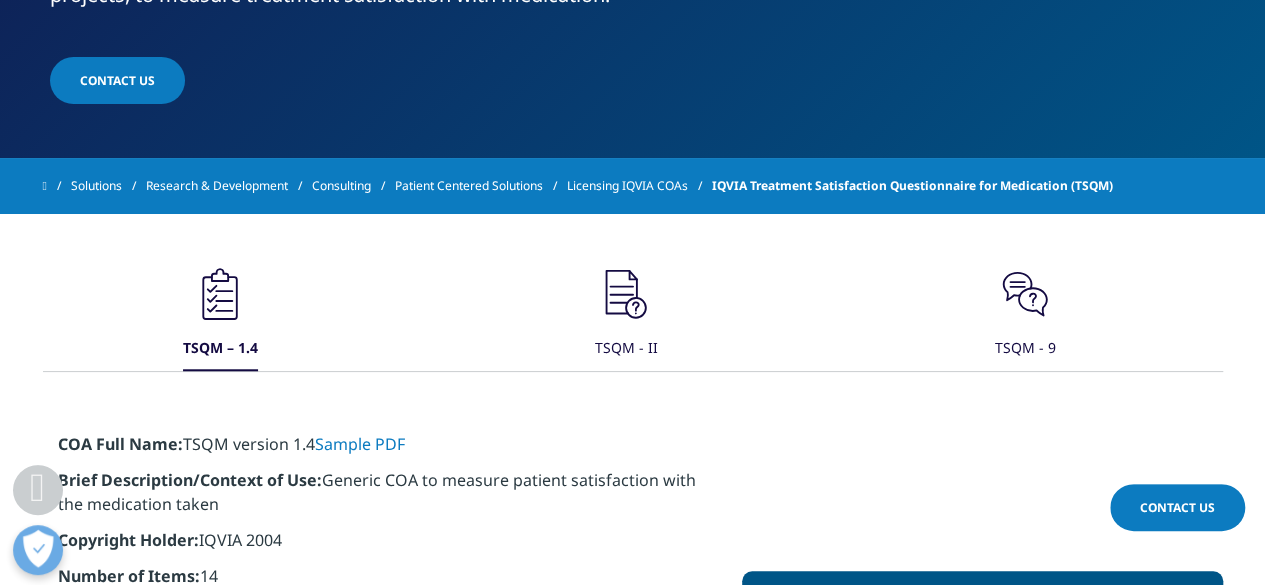 click on ".cls-1{fill:#231f20;}" 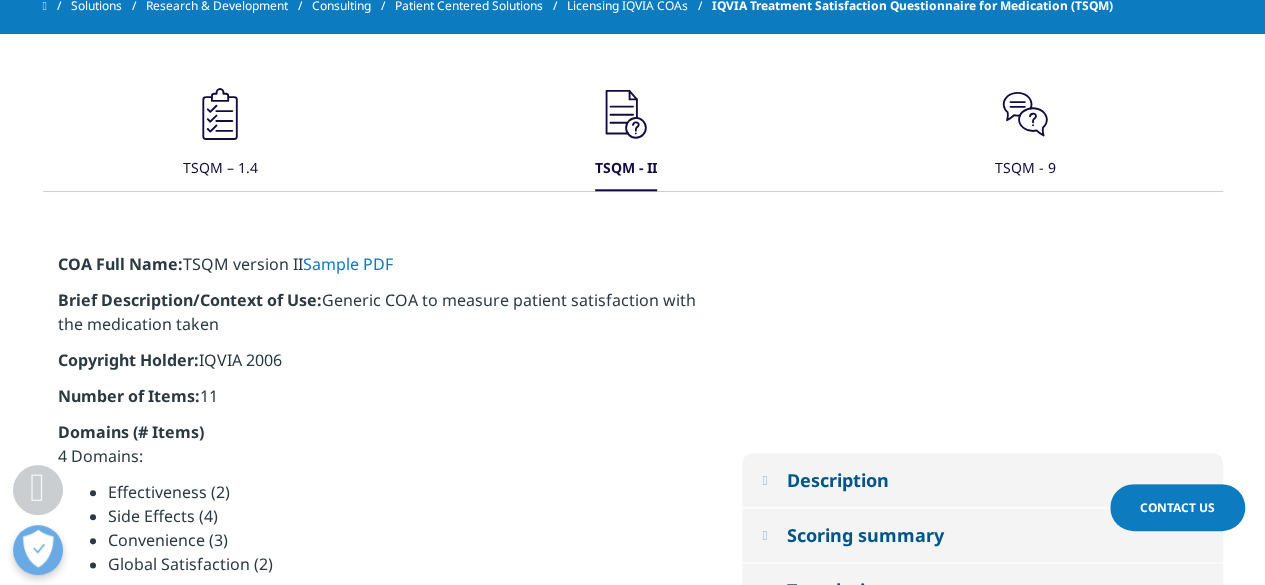 scroll, scrollTop: 900, scrollLeft: 0, axis: vertical 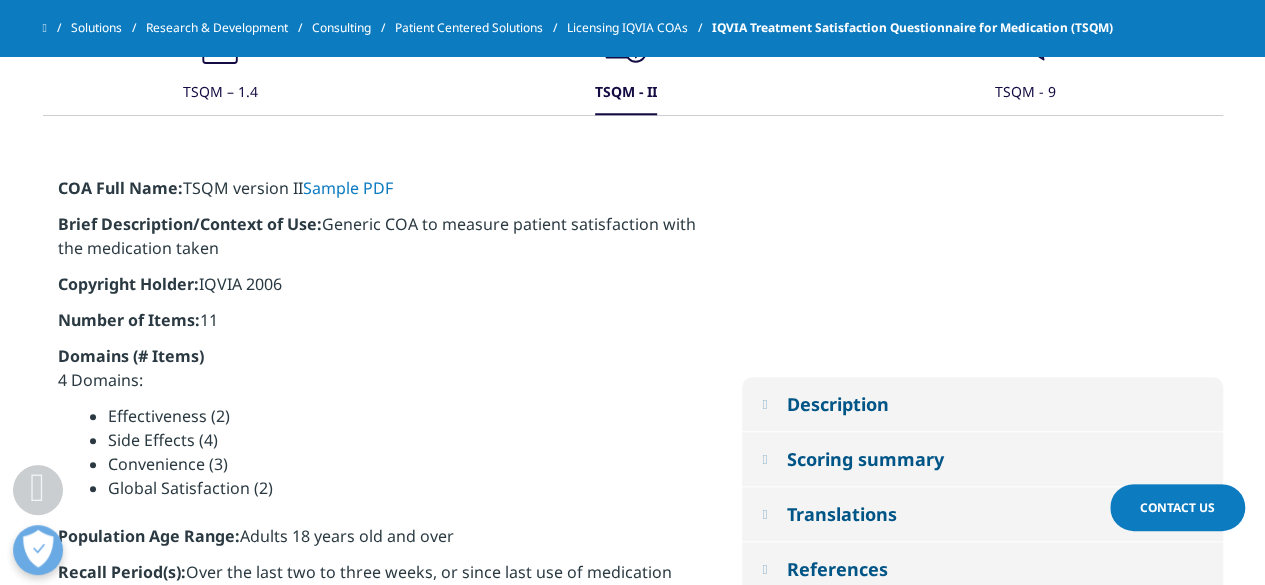 click on "TSQM – 1.4" at bounding box center (220, 93) 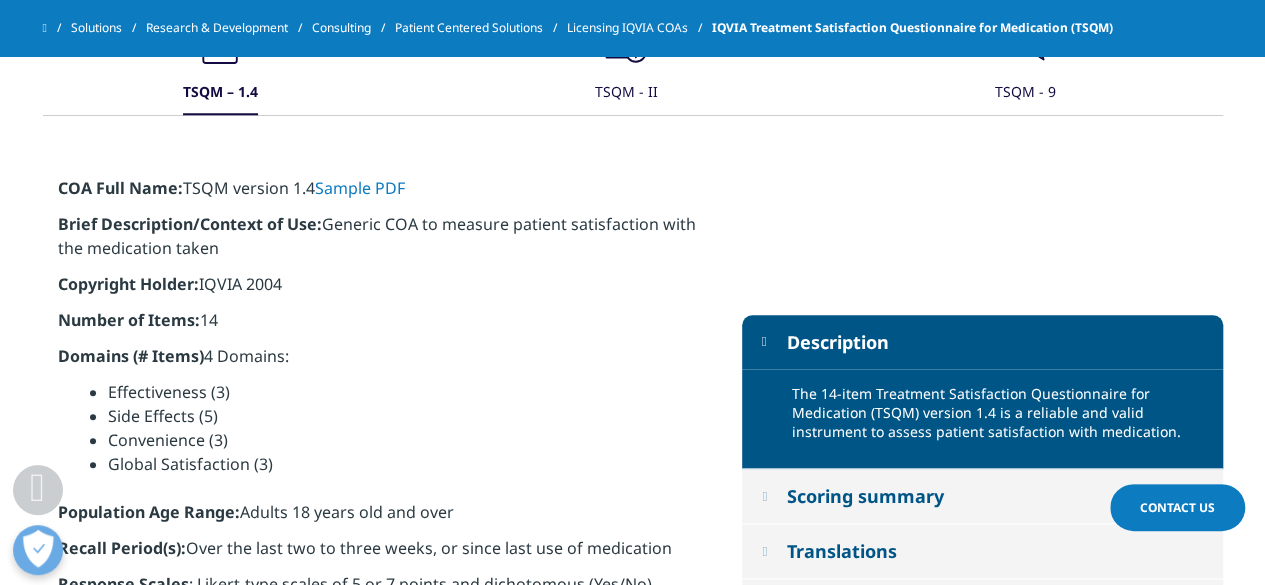 click on "Sample PDF" at bounding box center (360, 188) 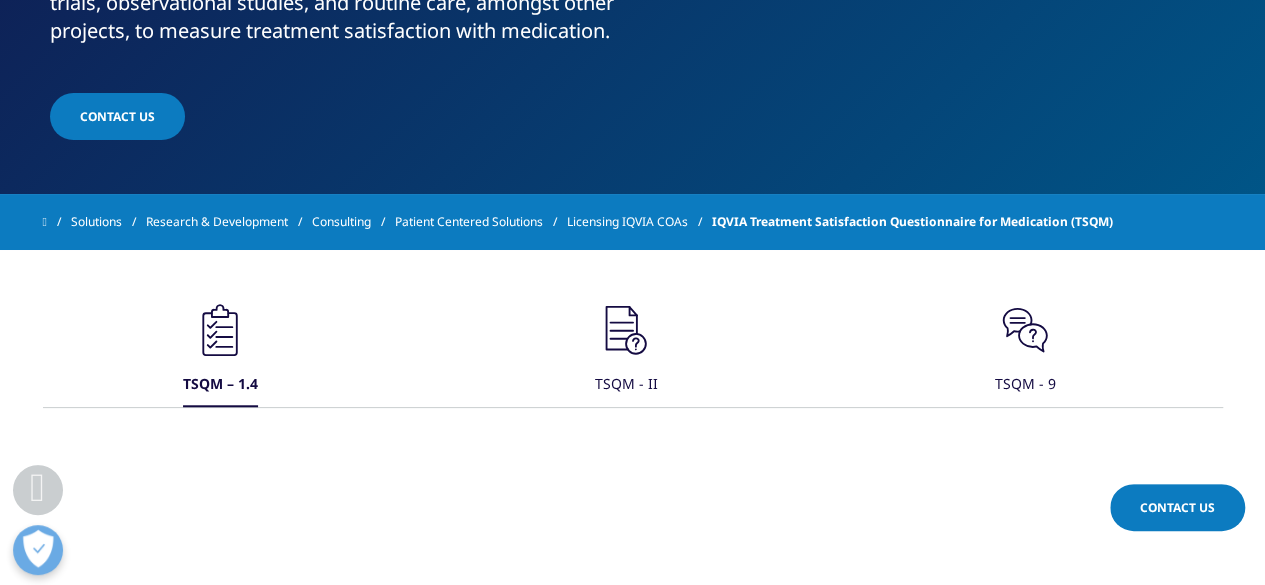 scroll, scrollTop: 600, scrollLeft: 0, axis: vertical 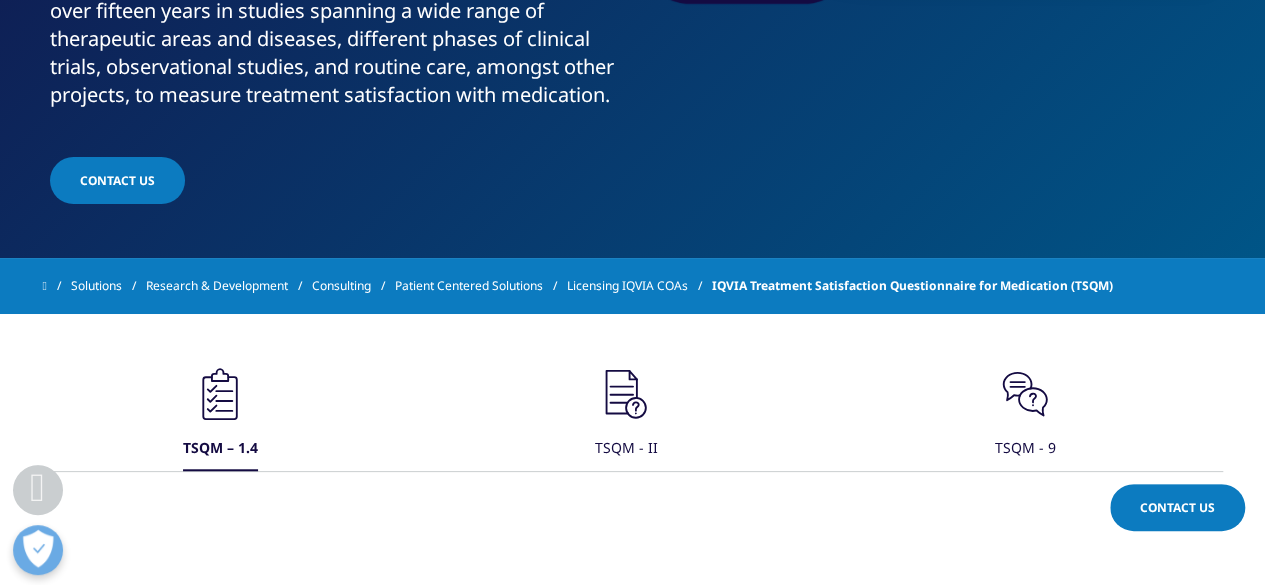 click on ".cls-1{fill:#231f20;}" 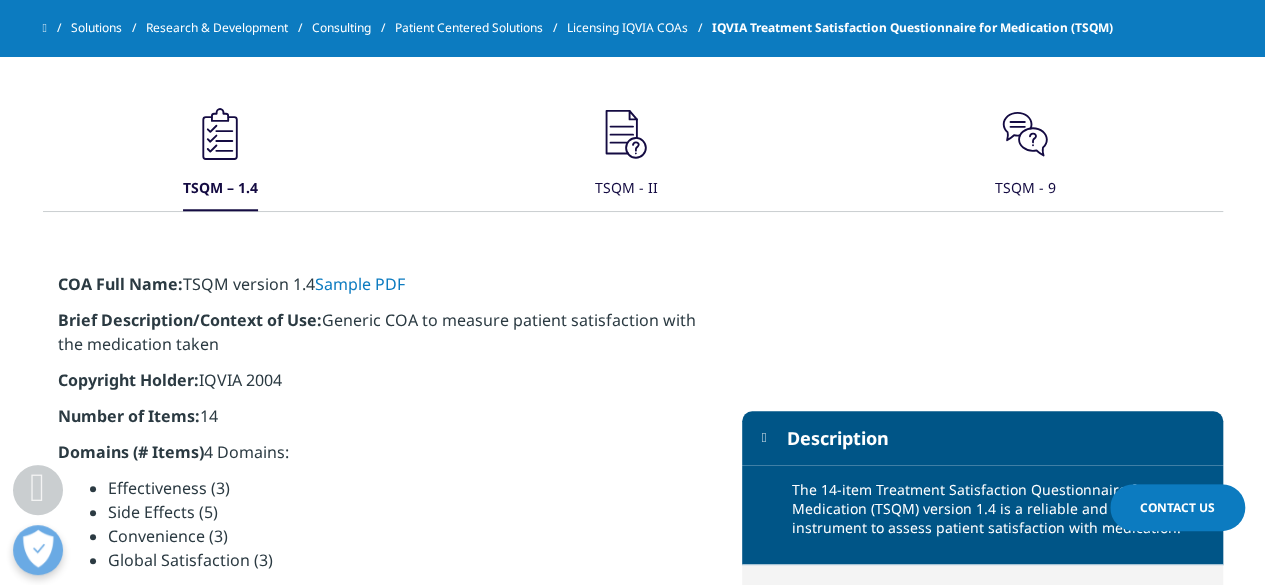 scroll, scrollTop: 900, scrollLeft: 0, axis: vertical 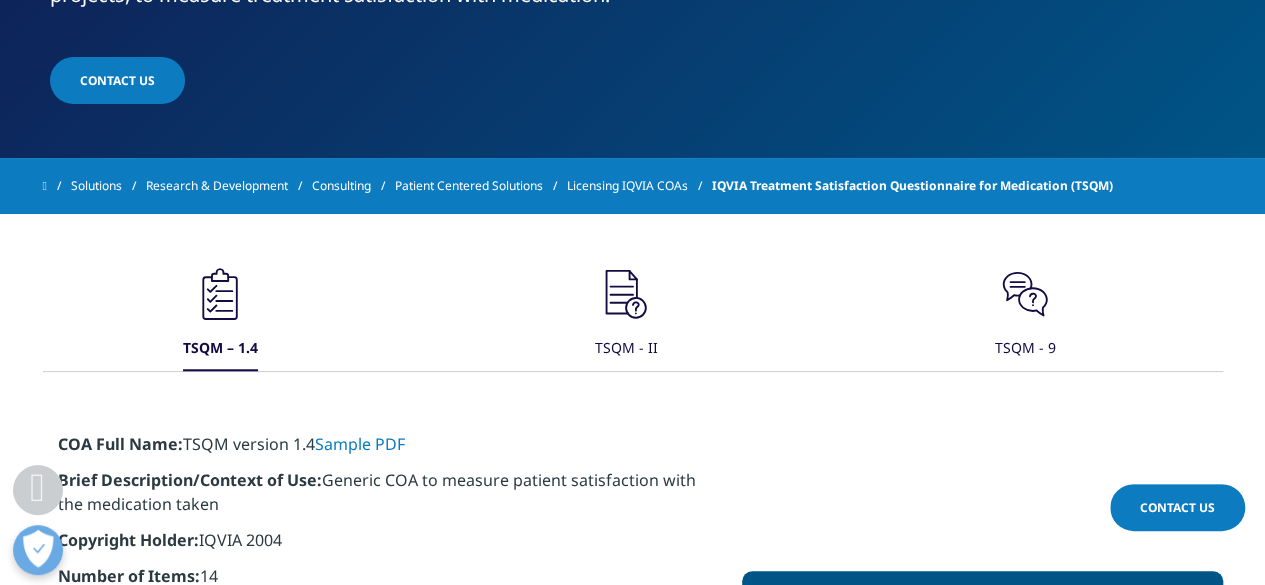 click on ".cls-1{fill:#231f20;}" 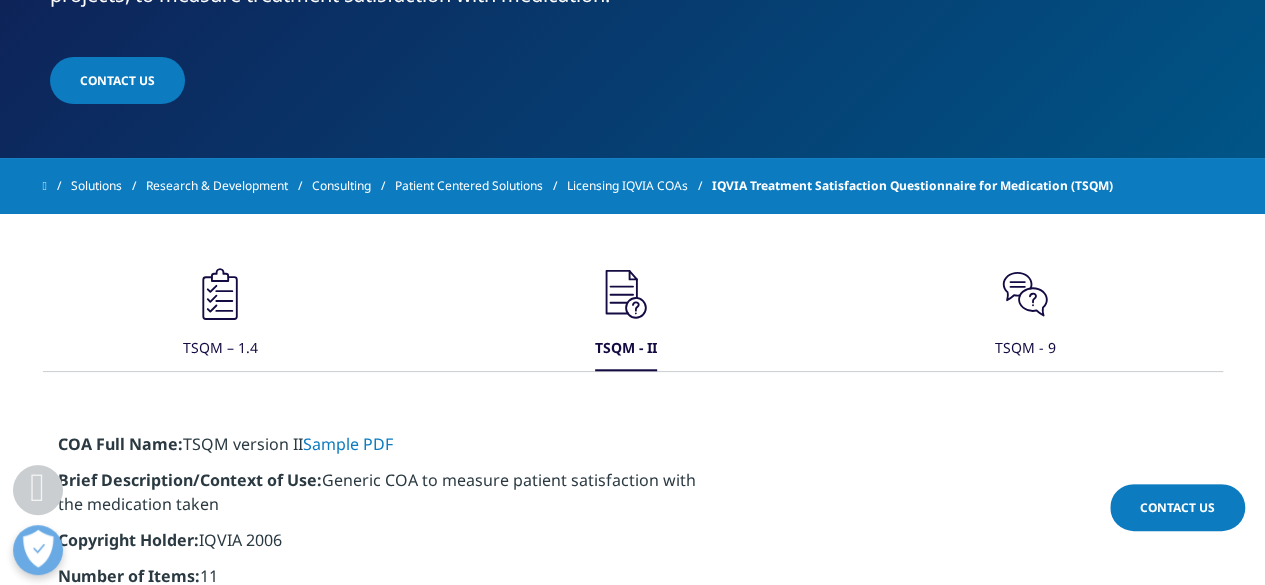 click on "Sample PDF" at bounding box center [348, 444] 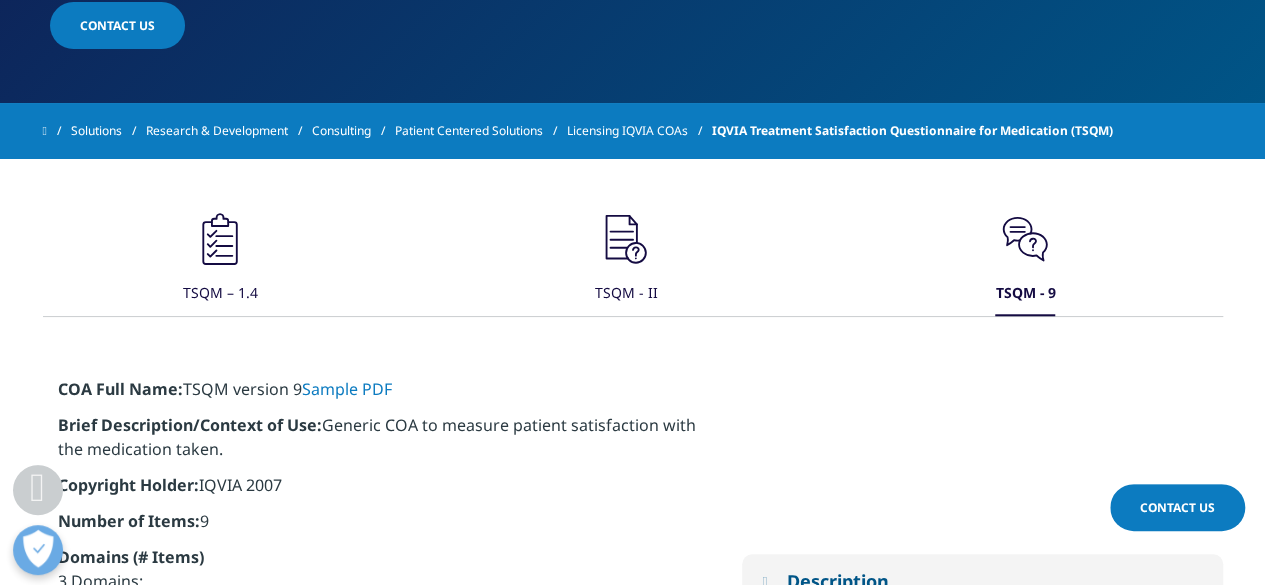scroll, scrollTop: 800, scrollLeft: 0, axis: vertical 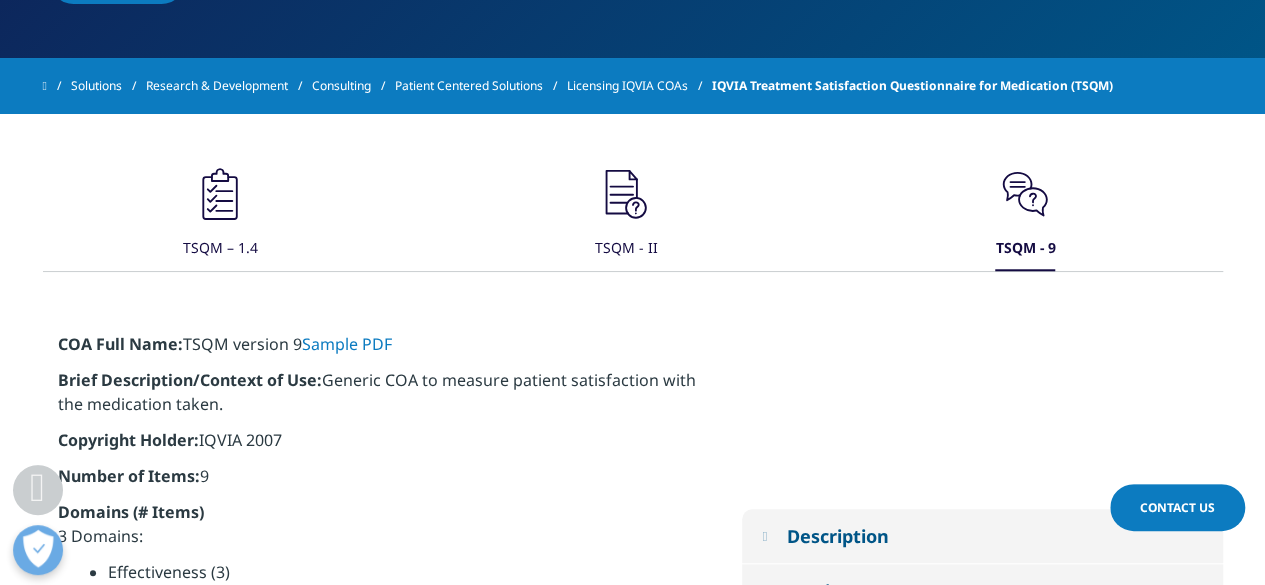click on "Sample PDF" at bounding box center [347, 344] 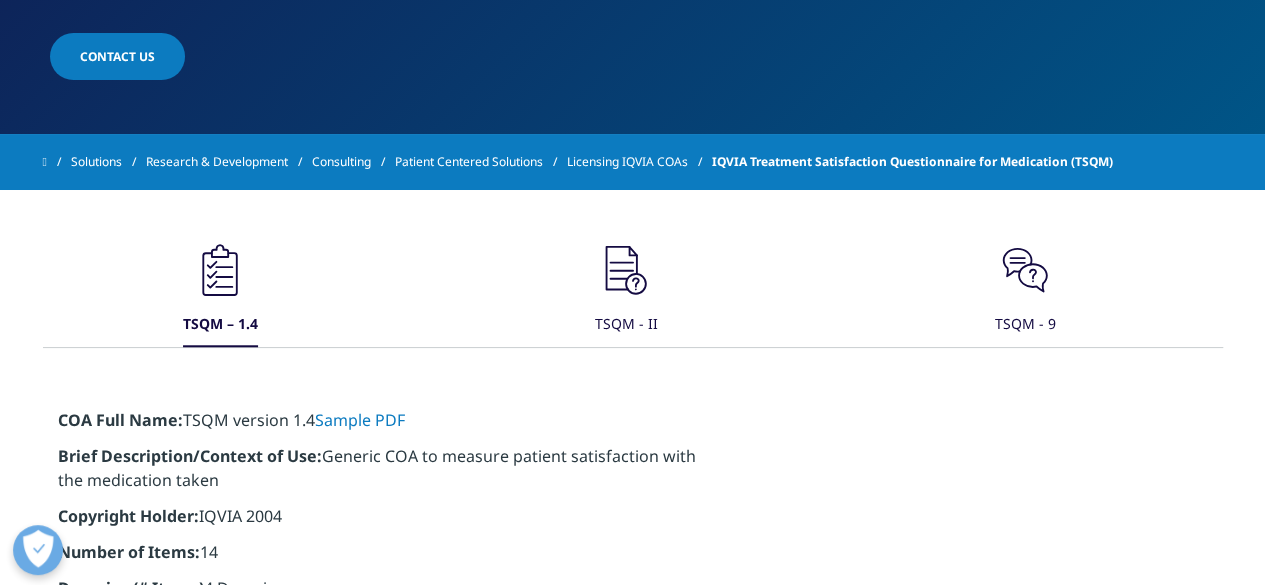 scroll, scrollTop: 0, scrollLeft: 0, axis: both 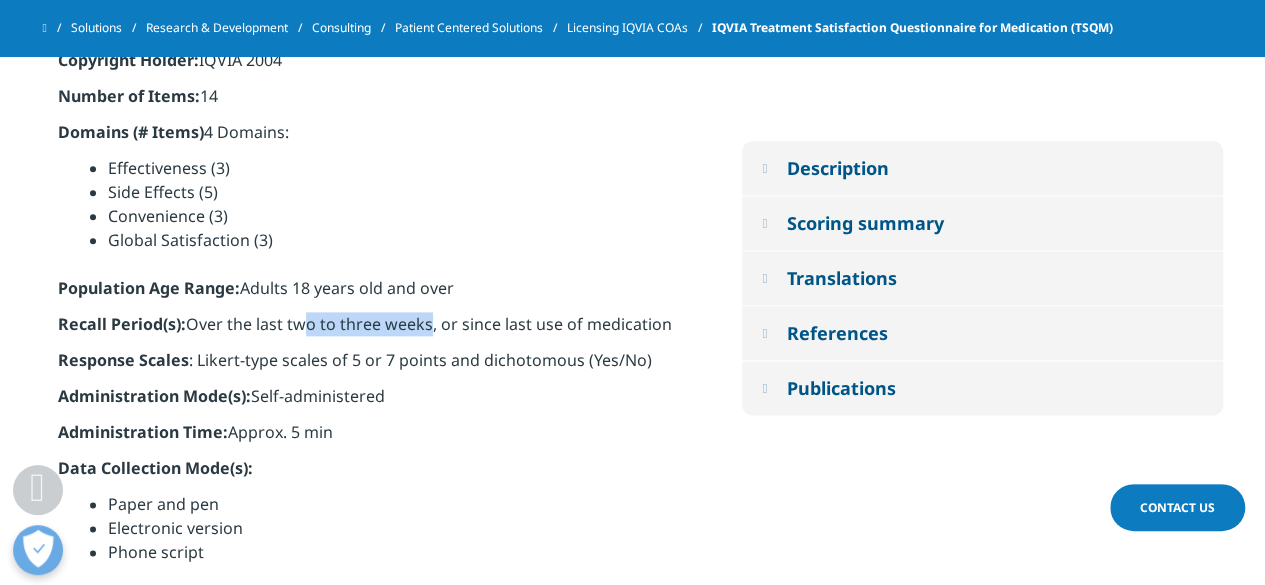 drag, startPoint x: 301, startPoint y: 330, endPoint x: 431, endPoint y: 327, distance: 130.0346 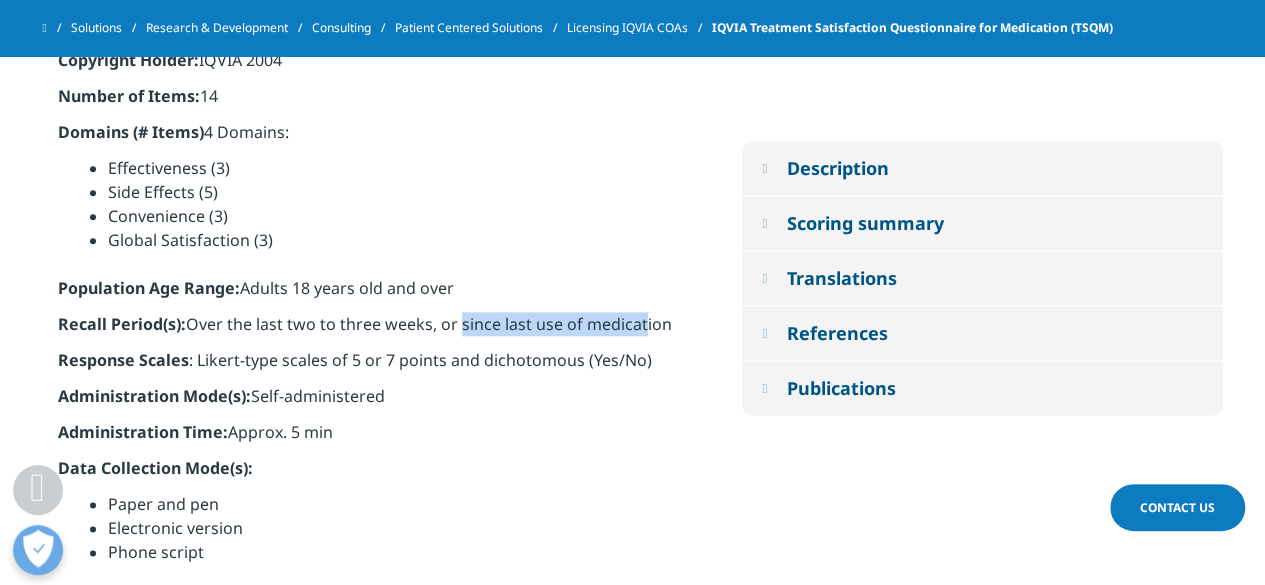drag, startPoint x: 462, startPoint y: 326, endPoint x: 643, endPoint y: 326, distance: 181 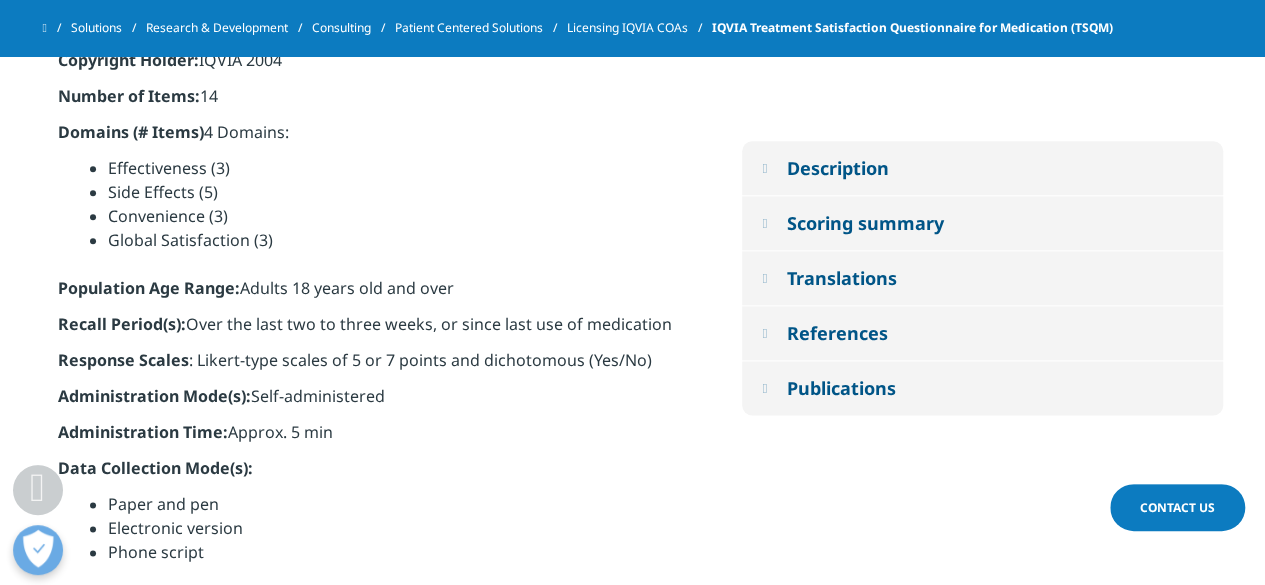 click on "Response Scales : Likert-type scales of 5 or 7 points and dichotomous (Yes/No)" at bounding box center [377, 366] 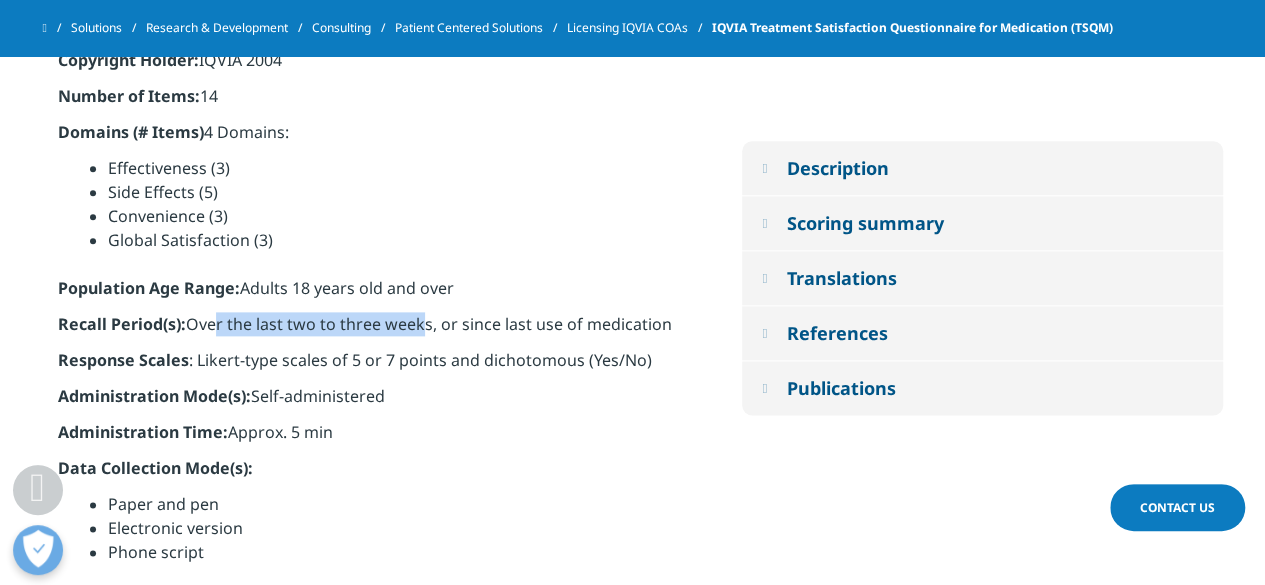 drag, startPoint x: 218, startPoint y: 325, endPoint x: 425, endPoint y: 325, distance: 207 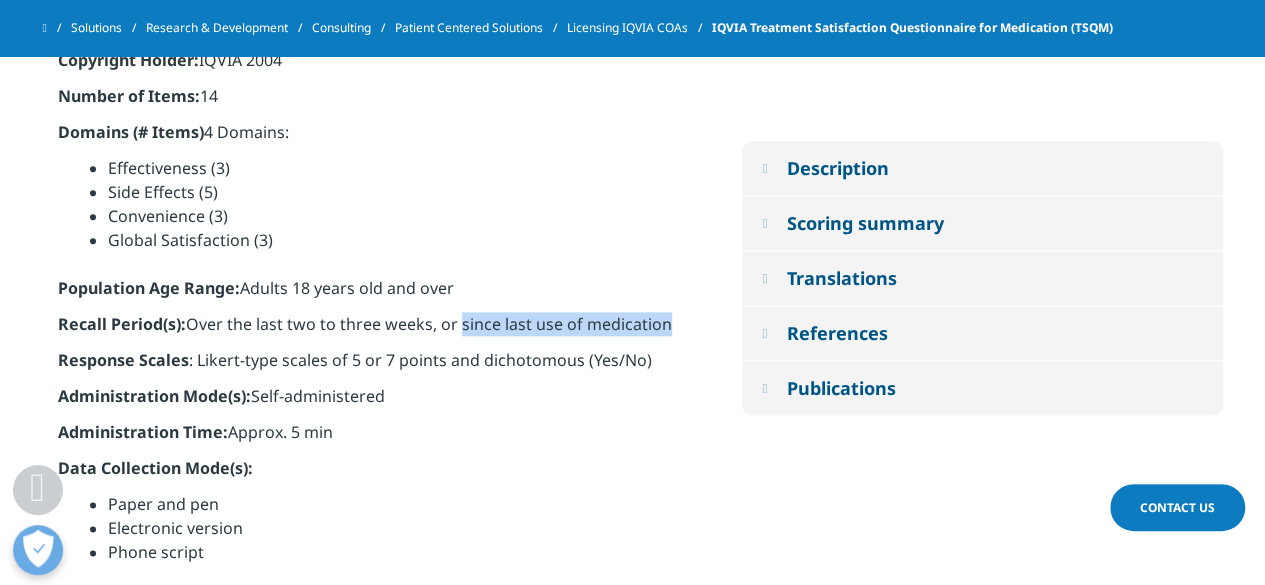 drag, startPoint x: 458, startPoint y: 325, endPoint x: 691, endPoint y: 323, distance: 233.00859 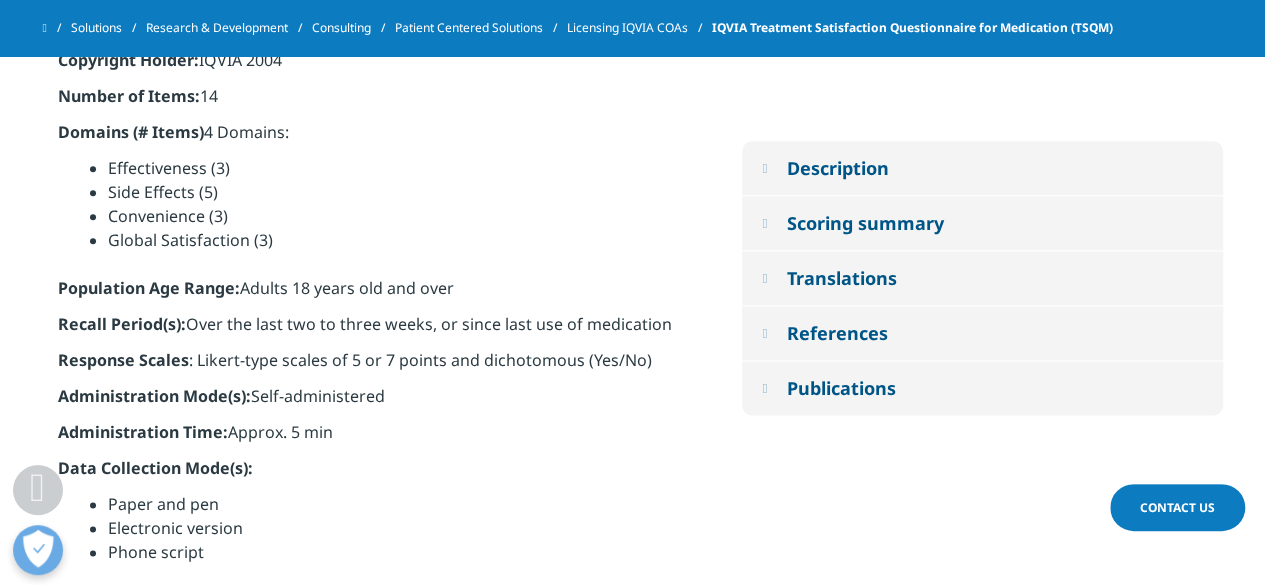 click on "Response Scales : Likert-type scales of 5 or 7 points and dichotomous (Yes/No)" at bounding box center (377, 366) 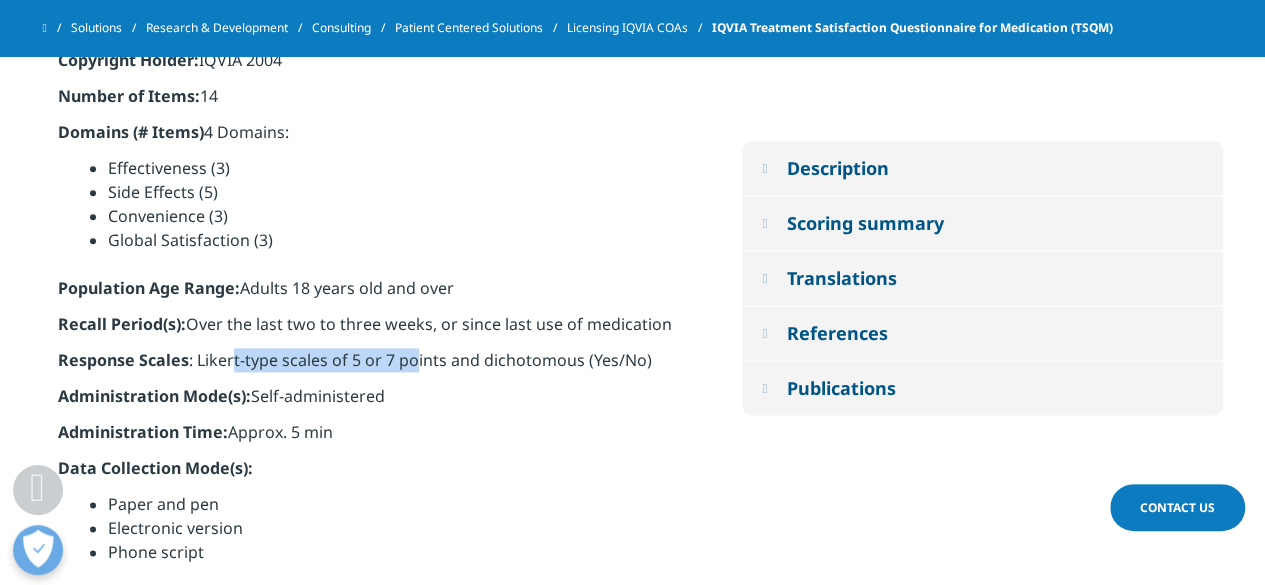 drag, startPoint x: 233, startPoint y: 354, endPoint x: 412, endPoint y: 355, distance: 179.00279 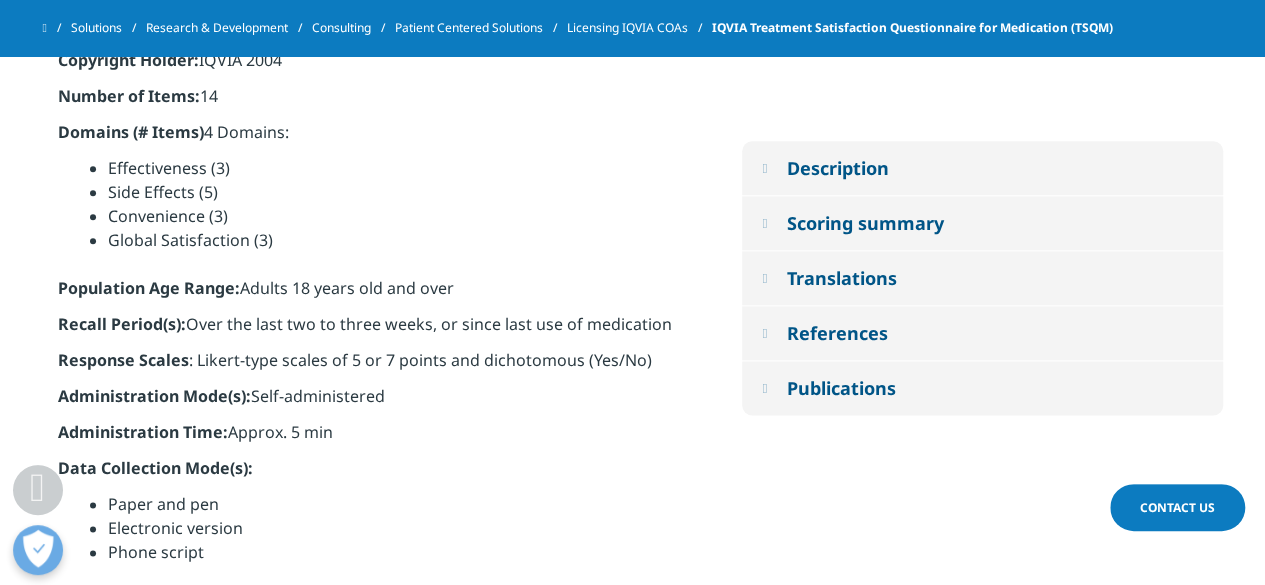 click on "Response Scales : Likert-type scales of 5 or 7 points and dichotomous (Yes/No)" at bounding box center (377, 366) 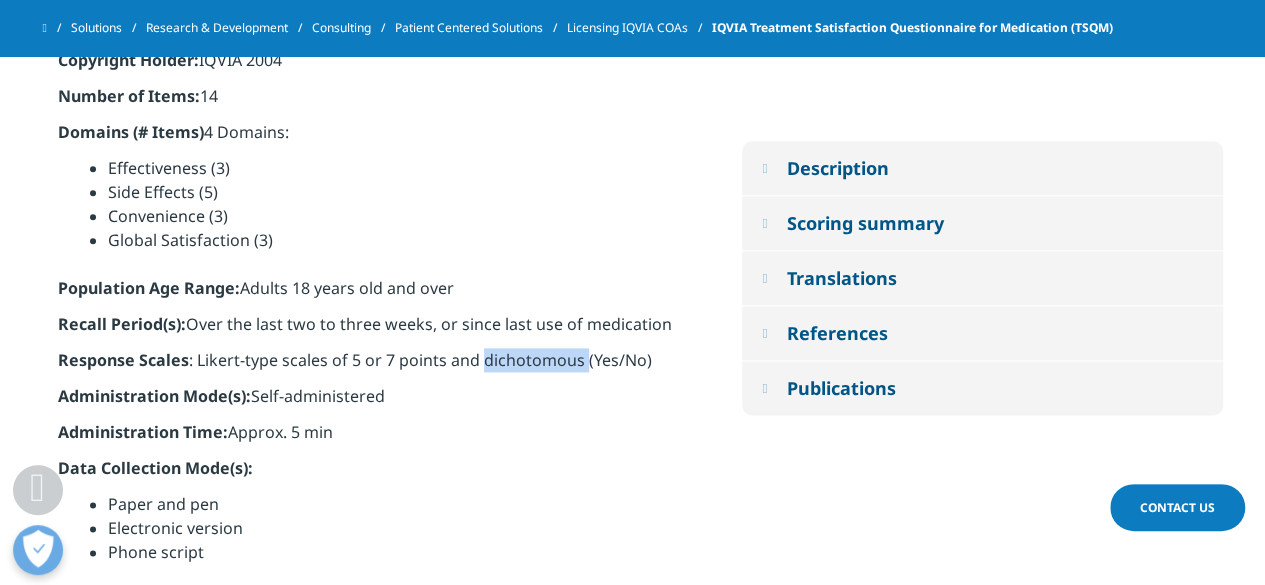 drag, startPoint x: 482, startPoint y: 356, endPoint x: 580, endPoint y: 356, distance: 98 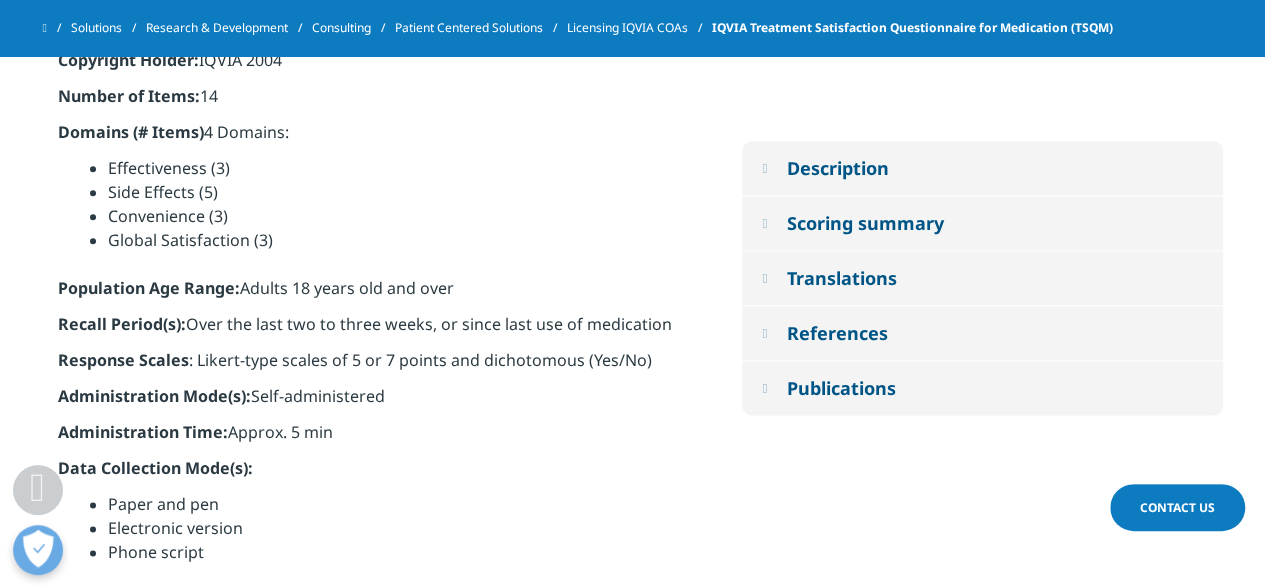 click on "Administration Mode(s):  Self-administered" at bounding box center [377, 402] 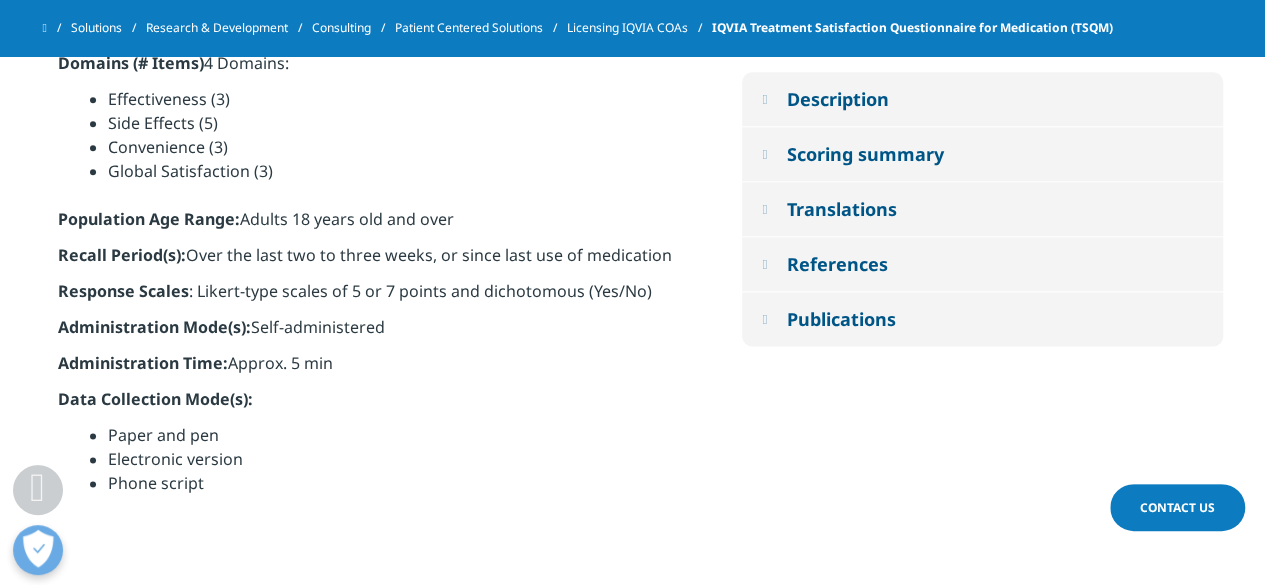 scroll, scrollTop: 1224, scrollLeft: 0, axis: vertical 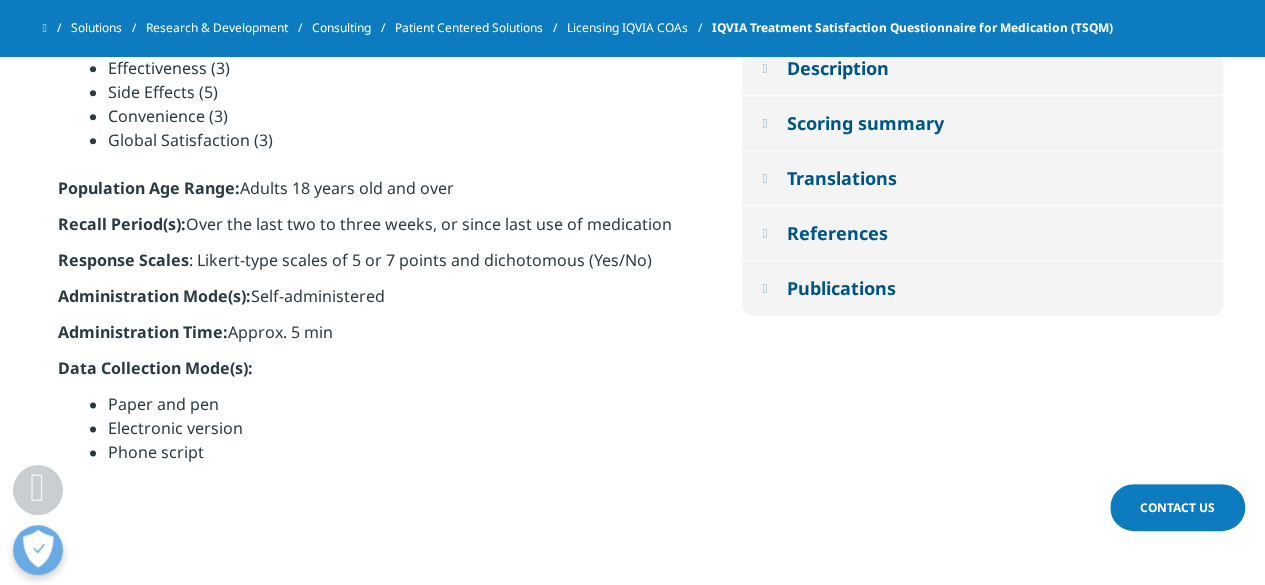 drag, startPoint x: 274, startPoint y: 295, endPoint x: 397, endPoint y: 298, distance: 123.03658 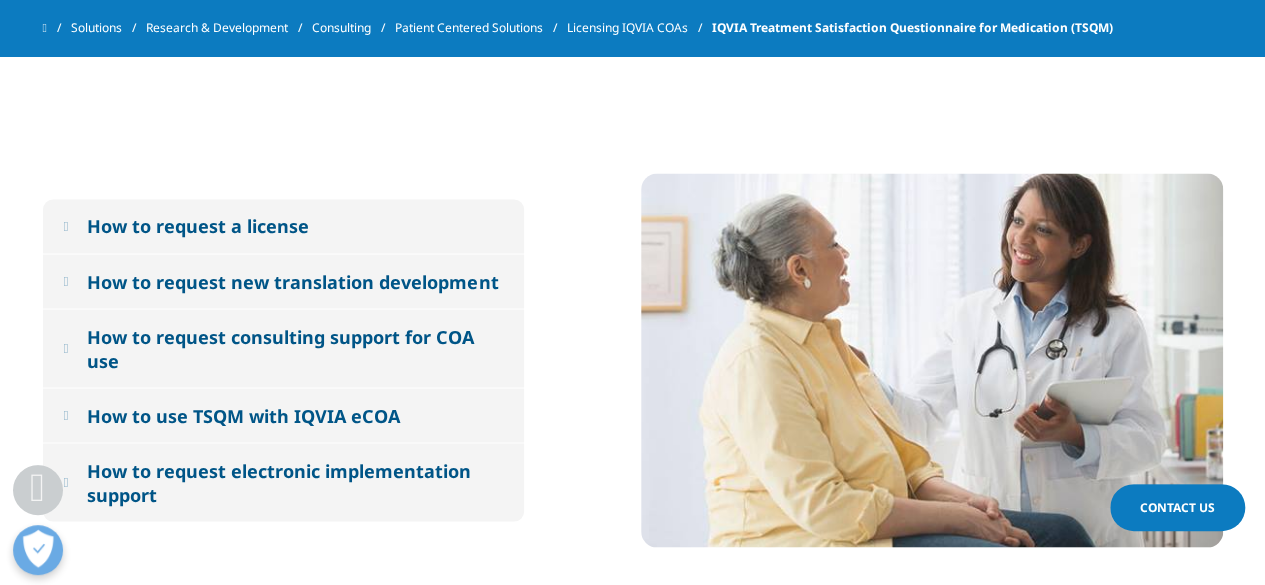 scroll, scrollTop: 1624, scrollLeft: 0, axis: vertical 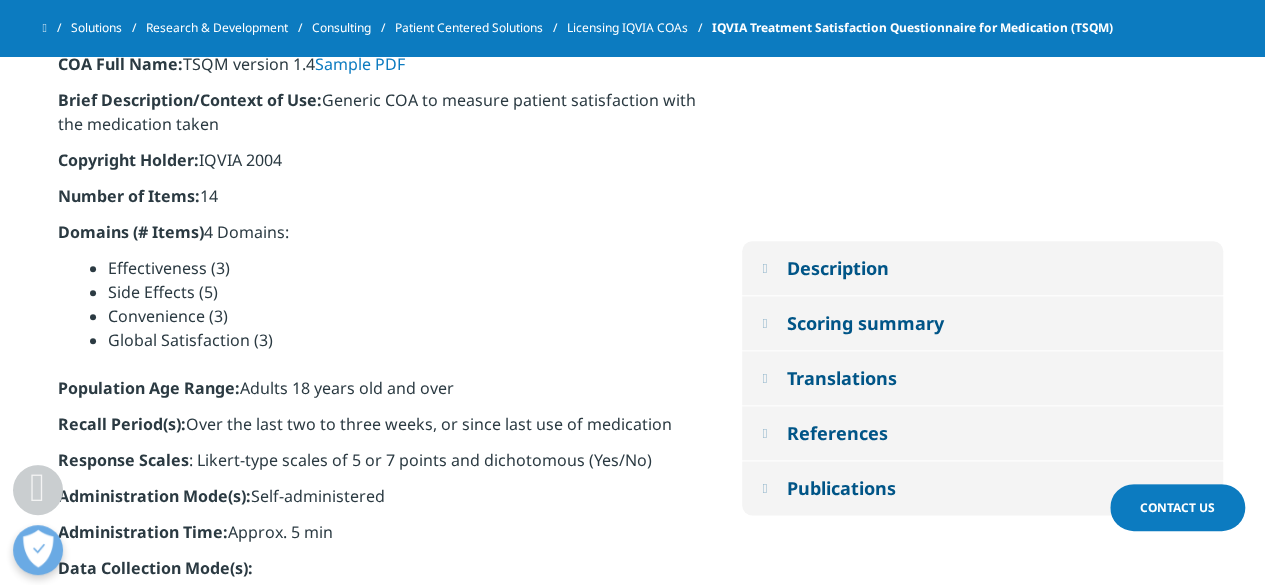 click on "Description" at bounding box center (837, 268) 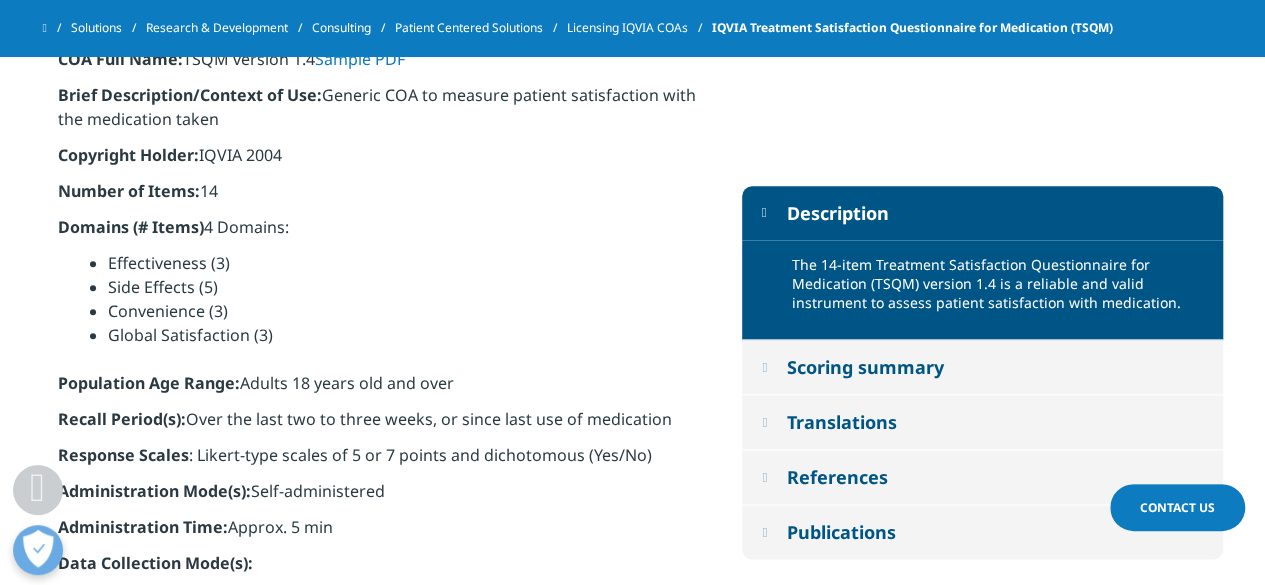 scroll, scrollTop: 1024, scrollLeft: 0, axis: vertical 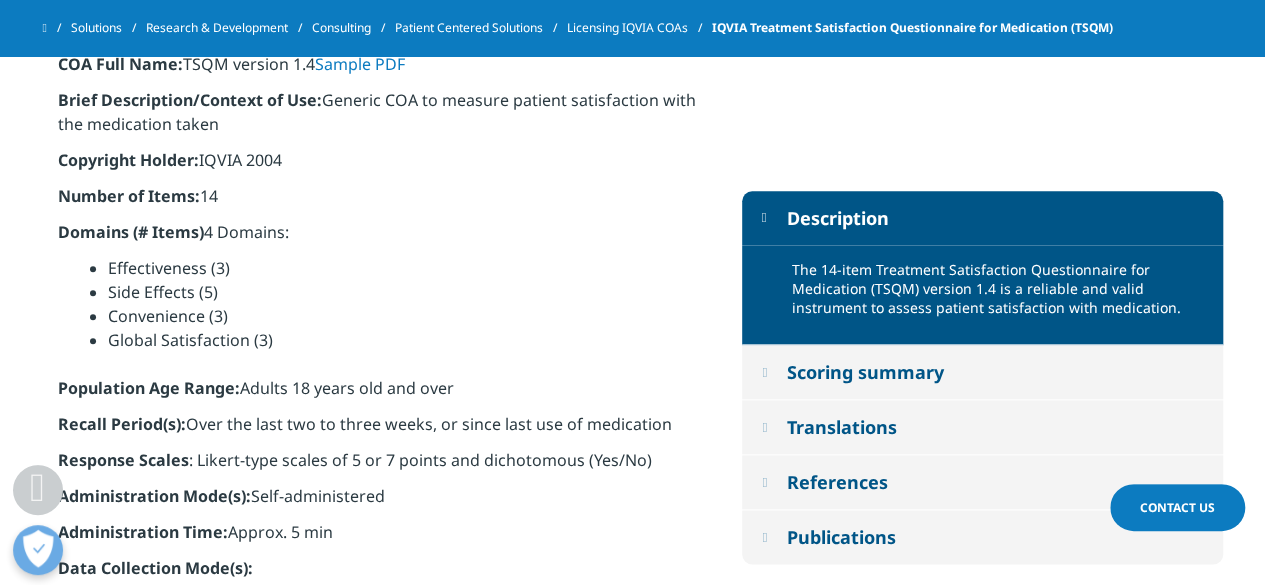 click on "Scoring summary" at bounding box center (864, 372) 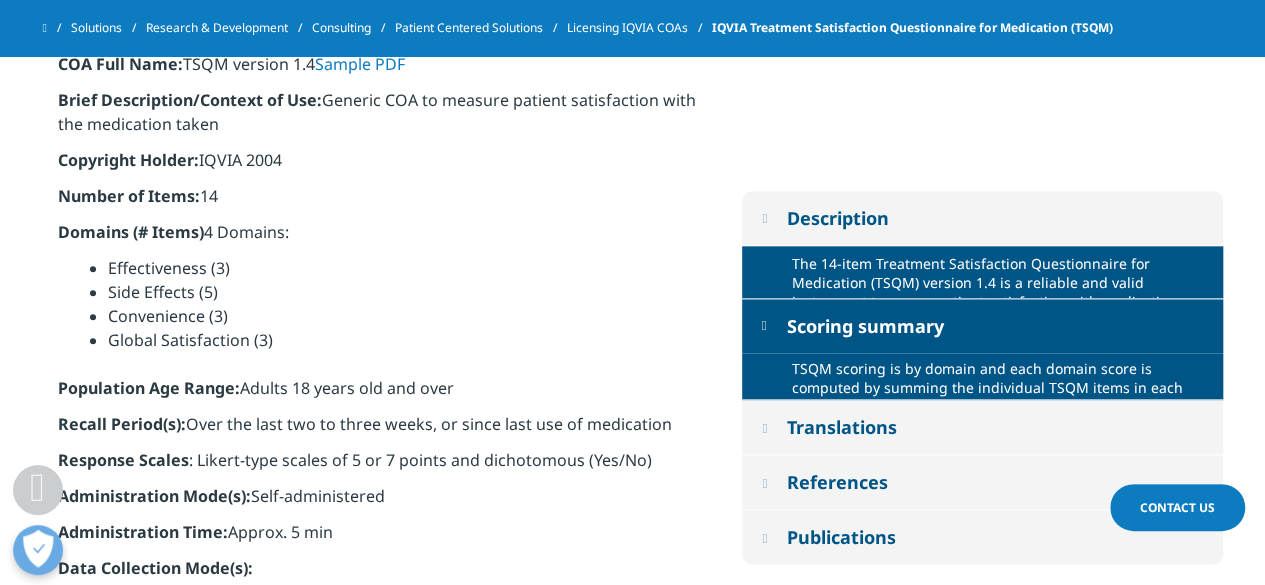 scroll, scrollTop: 1021, scrollLeft: 0, axis: vertical 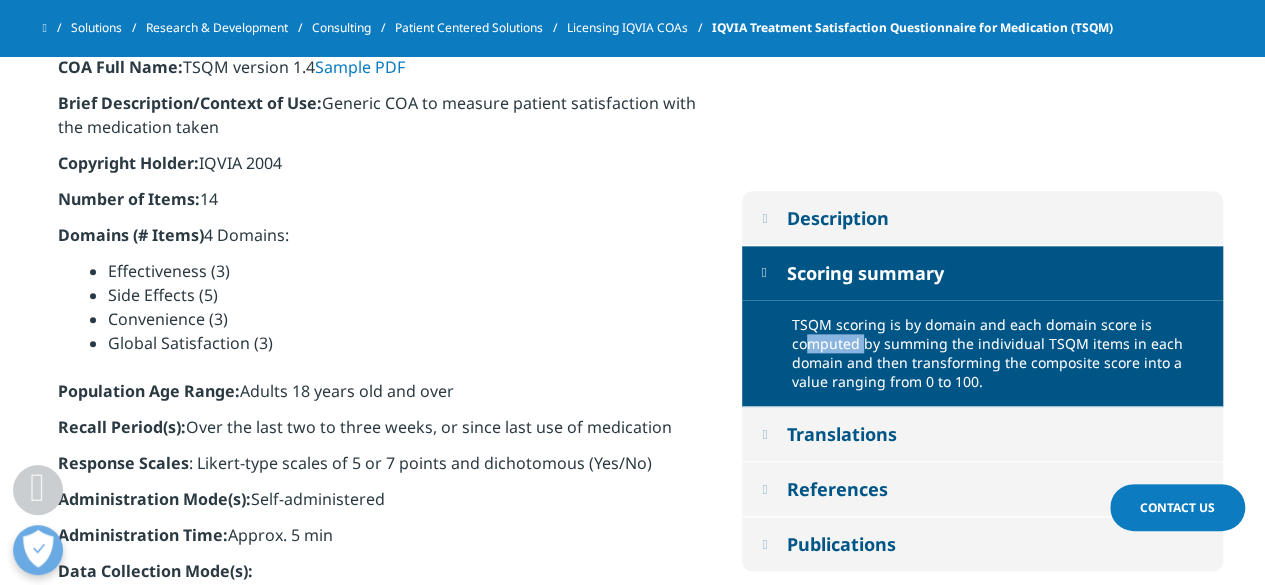 drag, startPoint x: 900, startPoint y: 328, endPoint x: 956, endPoint y: 328, distance: 56 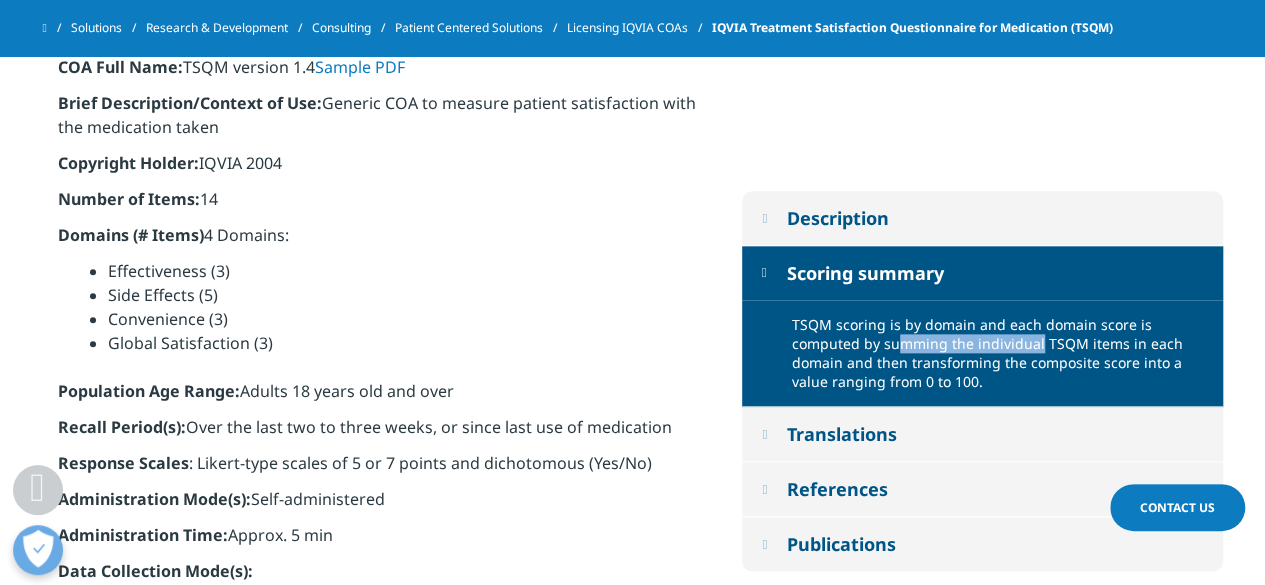 drag, startPoint x: 991, startPoint y: 327, endPoint x: 1128, endPoint y: 325, distance: 137.0146 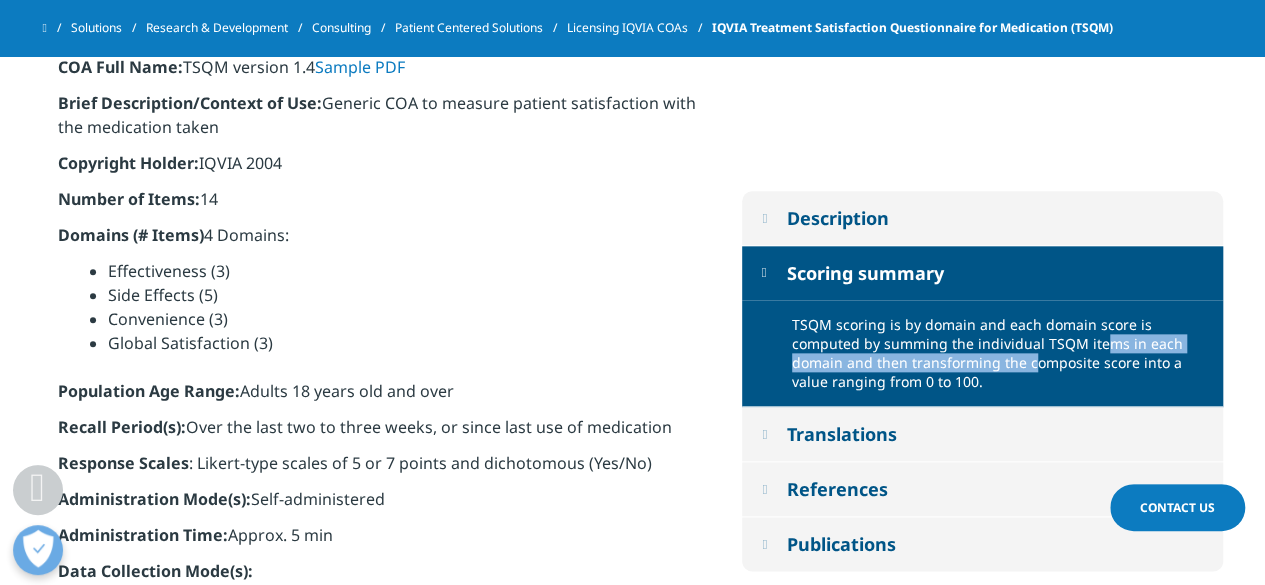 drag, startPoint x: 842, startPoint y: 347, endPoint x: 1158, endPoint y: 338, distance: 316.12814 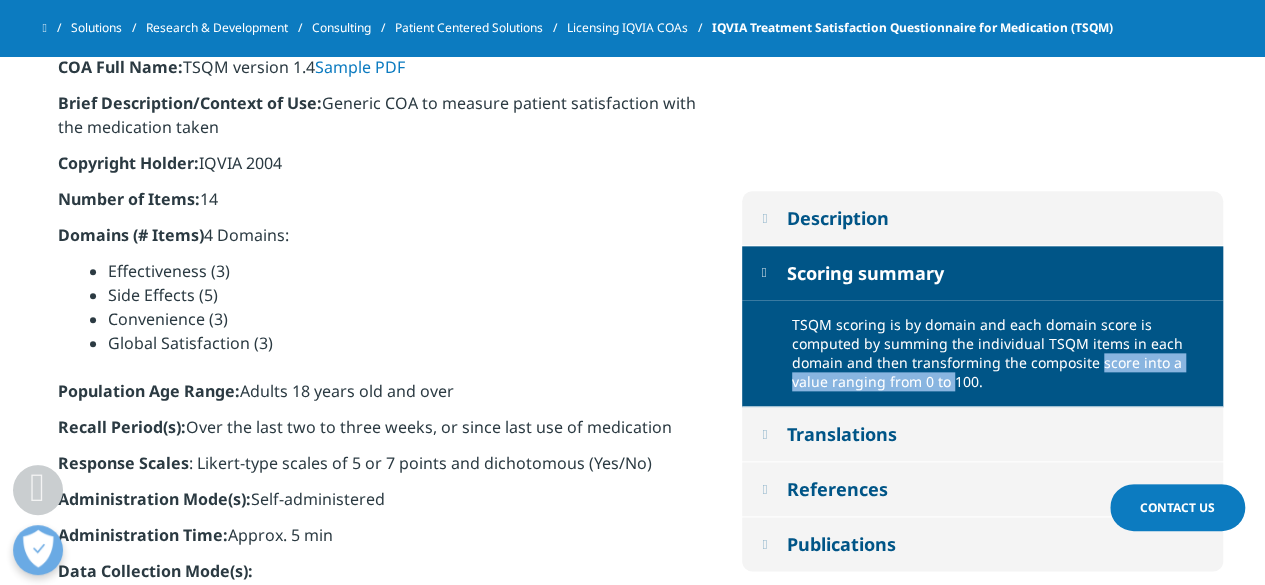 drag, startPoint x: 838, startPoint y: 361, endPoint x: 1096, endPoint y: 362, distance: 258.00195 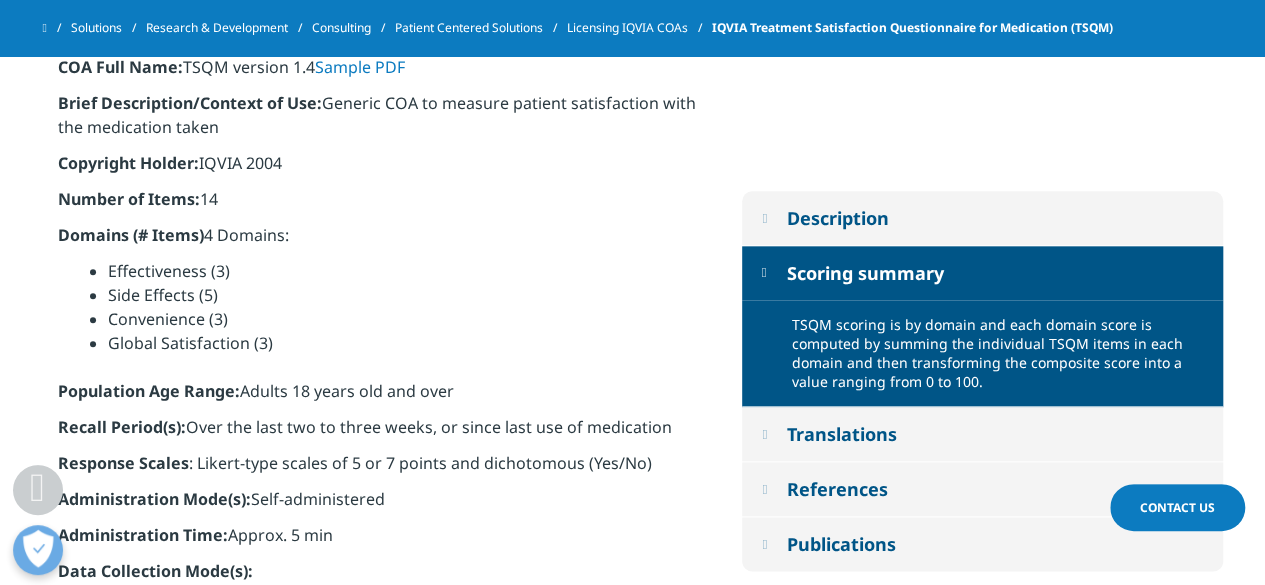 click on "TSQM scoring is by domain and each domain score is computed by summing the individual TSQM items in each domain and then transforming the composite score into a value ranging from 0 to 100." at bounding box center [1000, 353] 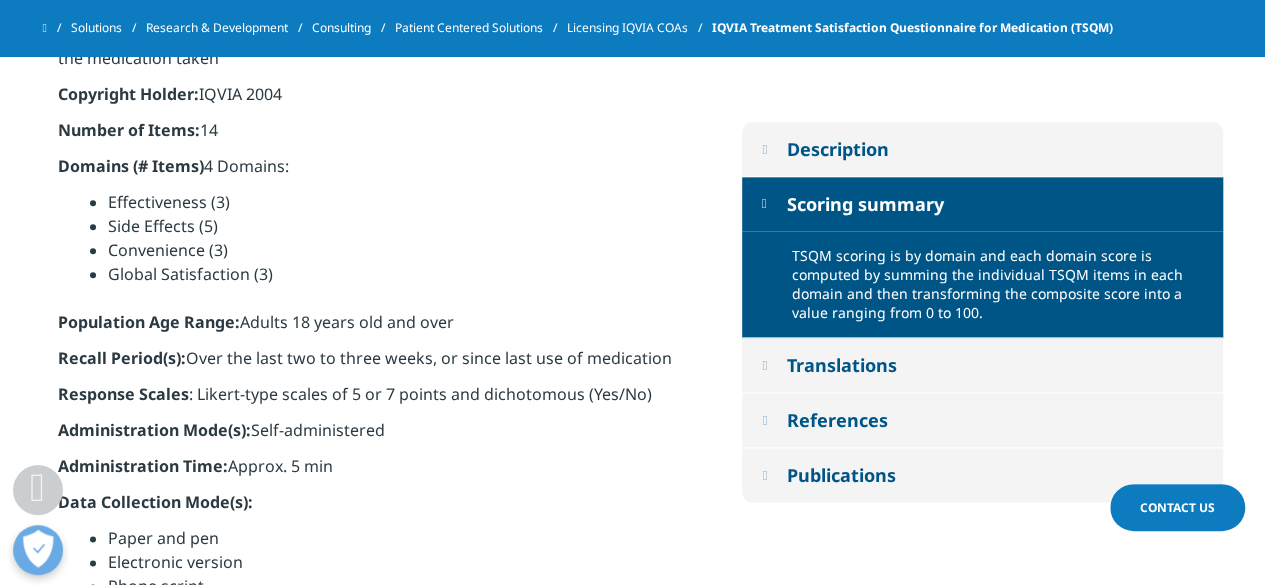 scroll, scrollTop: 1121, scrollLeft: 0, axis: vertical 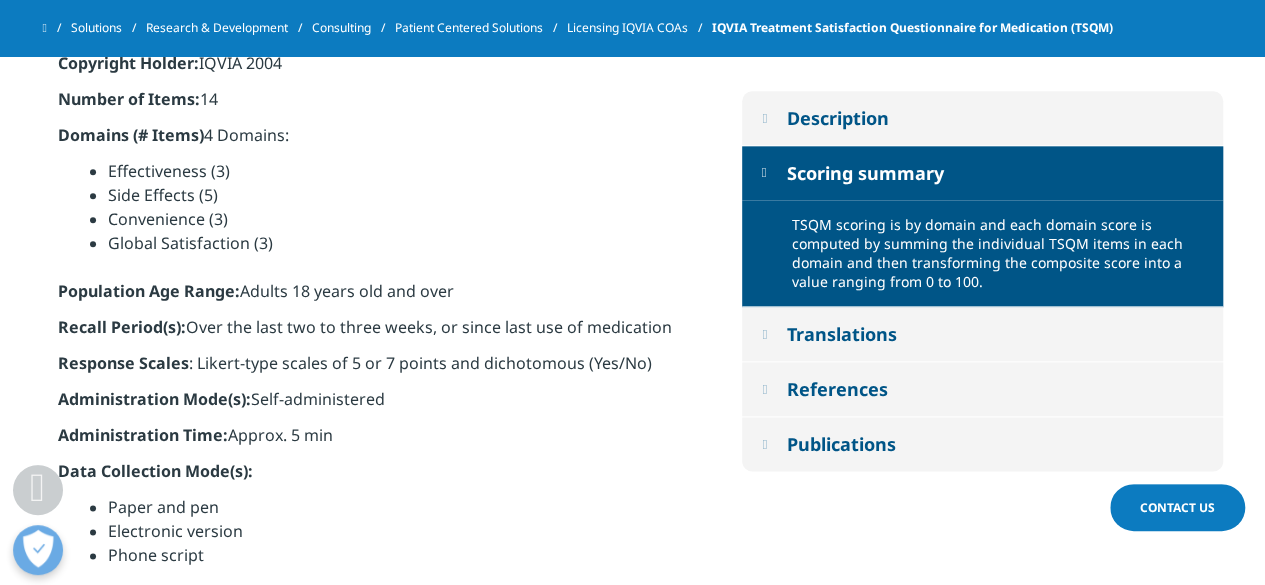 click on "Translations" at bounding box center (841, 334) 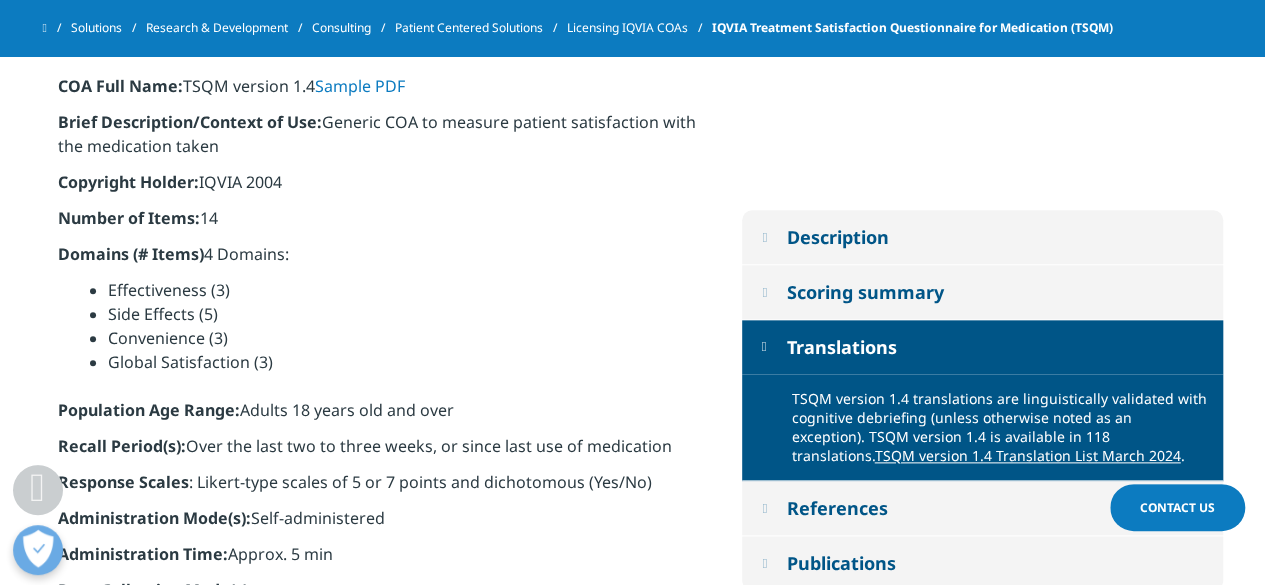 scroll, scrollTop: 821, scrollLeft: 0, axis: vertical 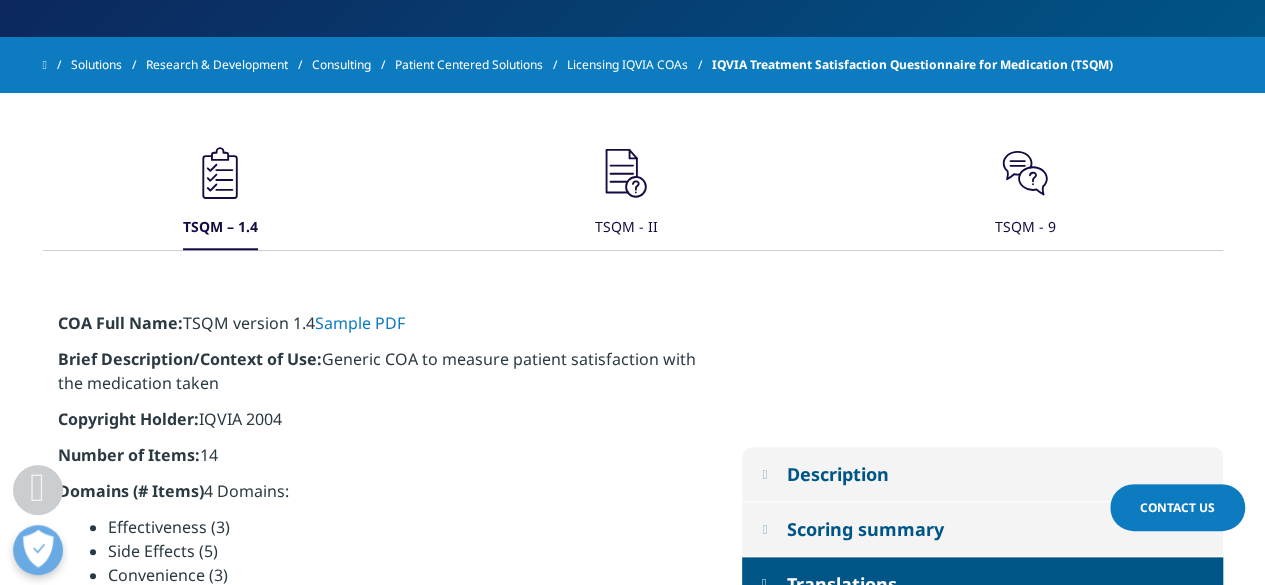 click on ".cls-1{fill:#231f20;}" 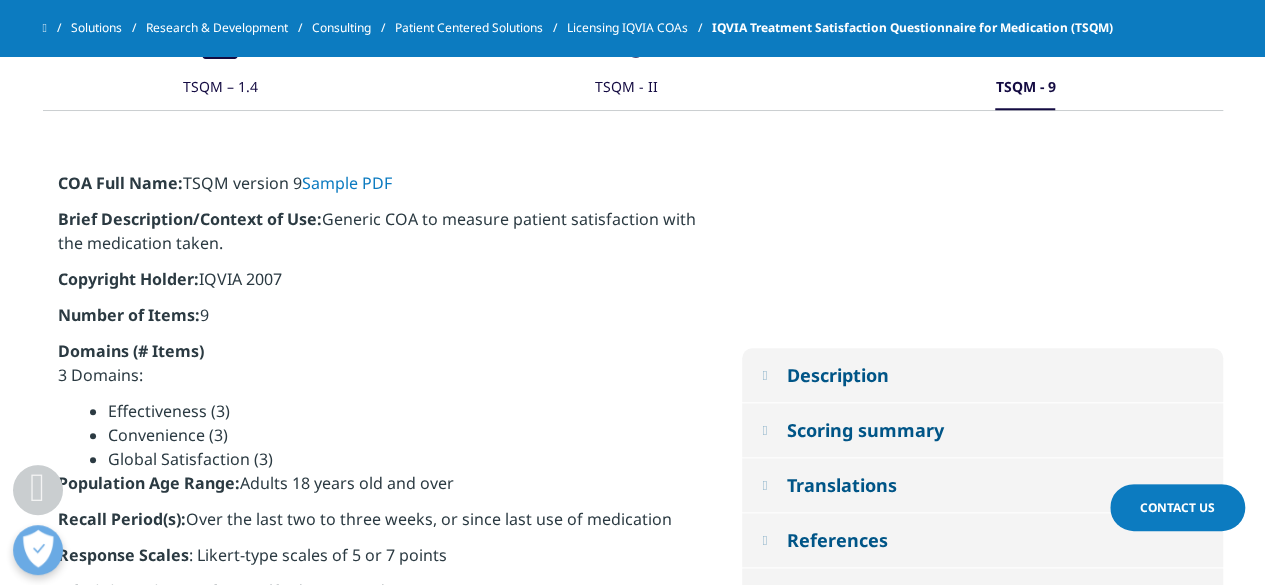 scroll, scrollTop: 921, scrollLeft: 0, axis: vertical 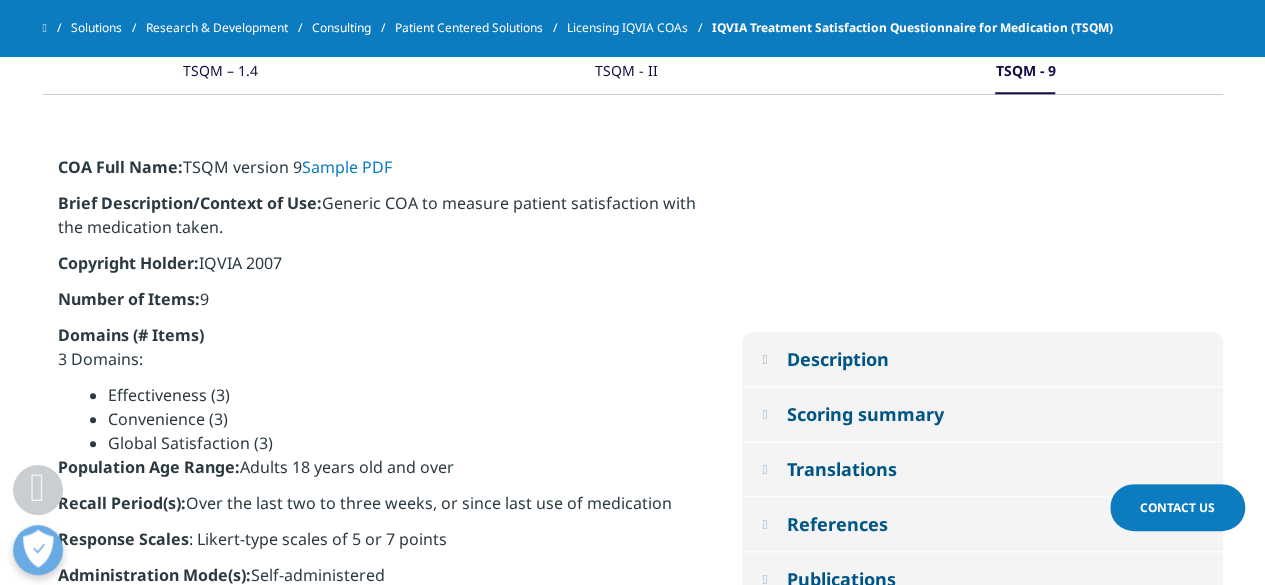 click on "Description" at bounding box center [837, 359] 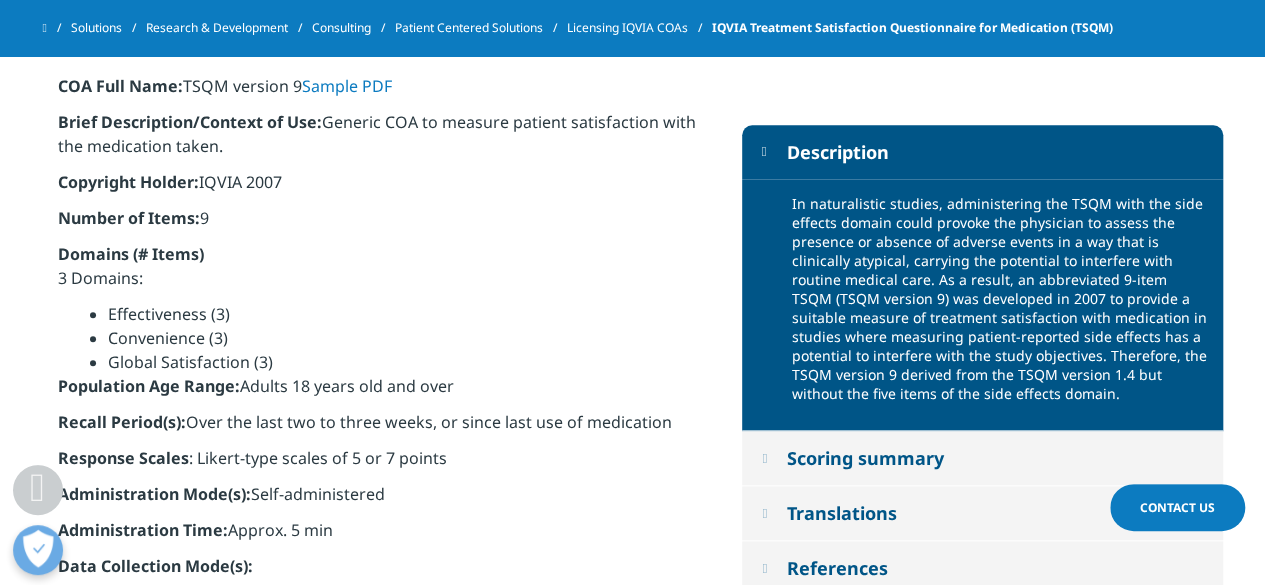 scroll, scrollTop: 1021, scrollLeft: 0, axis: vertical 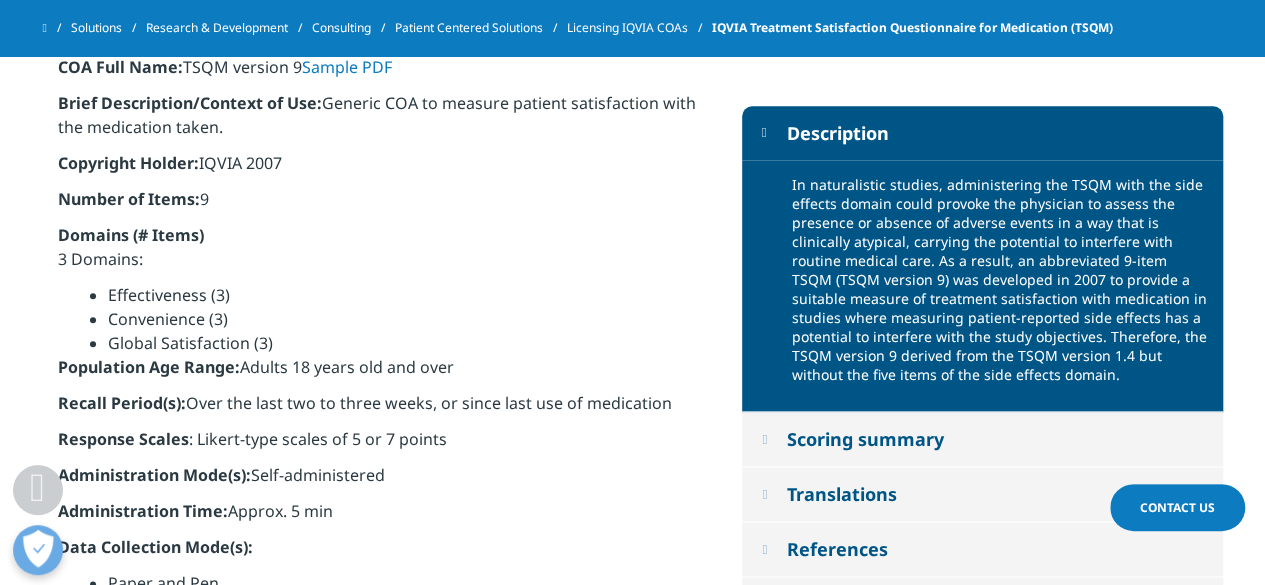 drag, startPoint x: 792, startPoint y: 184, endPoint x: 1096, endPoint y: 371, distance: 356.91034 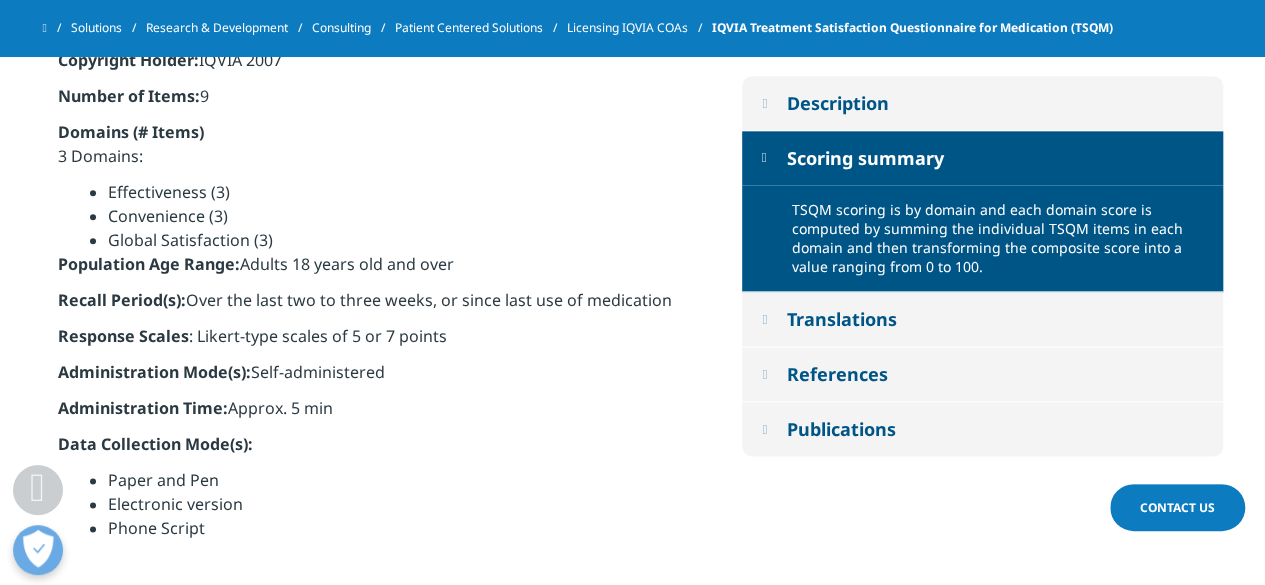 scroll, scrollTop: 1092, scrollLeft: 0, axis: vertical 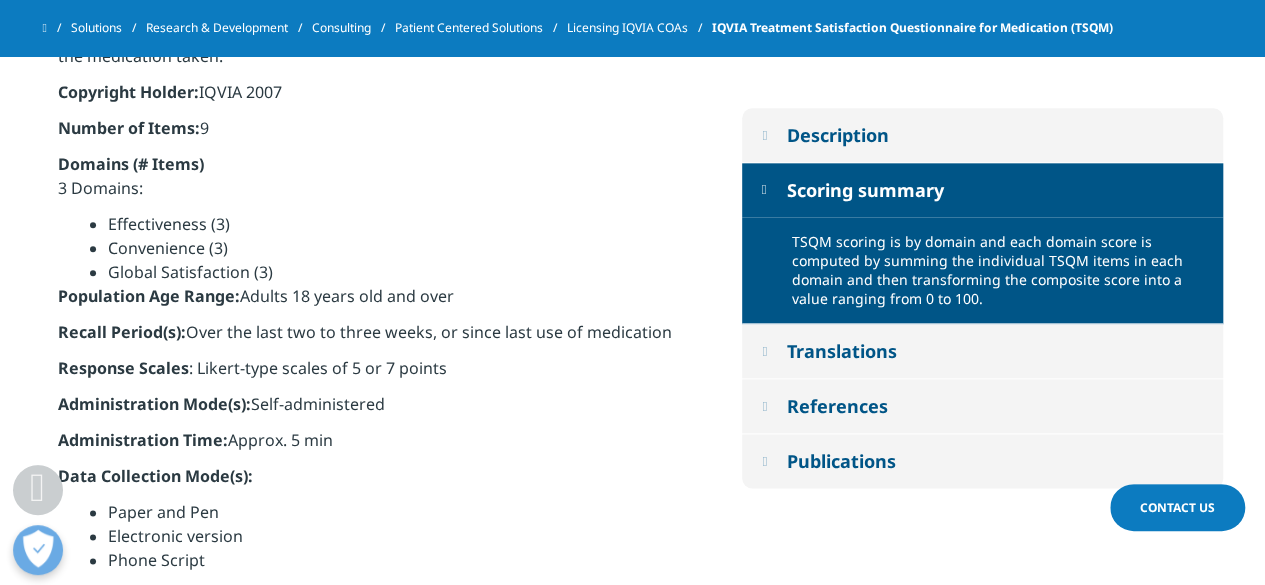 click on "Translations" at bounding box center [841, 351] 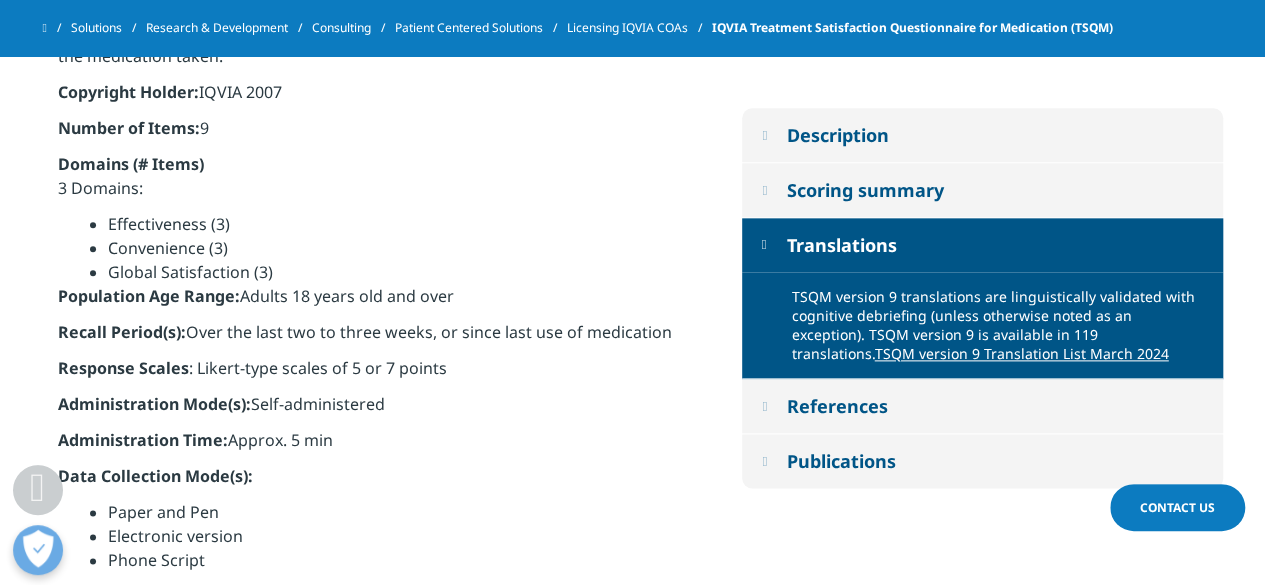click on "References" at bounding box center (836, 406) 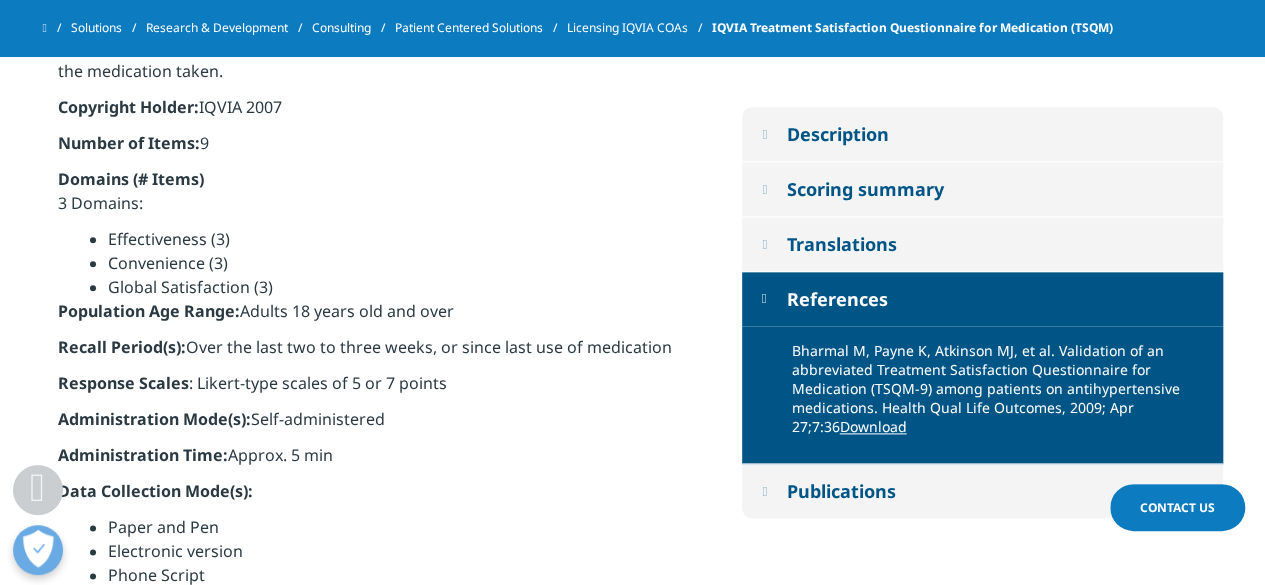 click on "Publications" at bounding box center [840, 491] 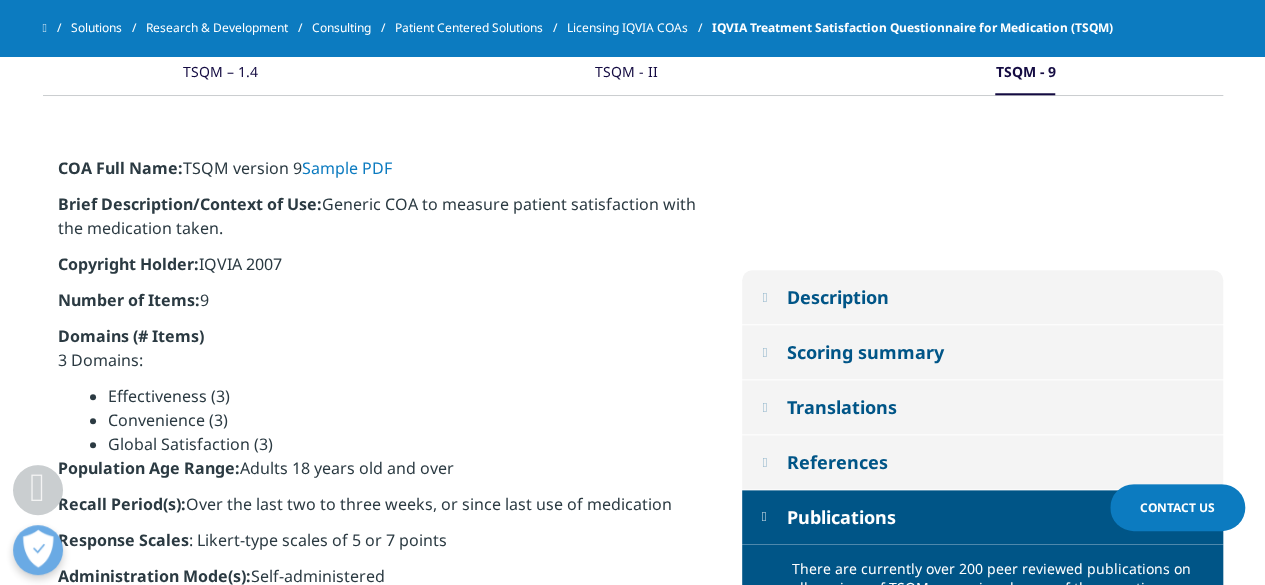 scroll, scrollTop: 992, scrollLeft: 0, axis: vertical 